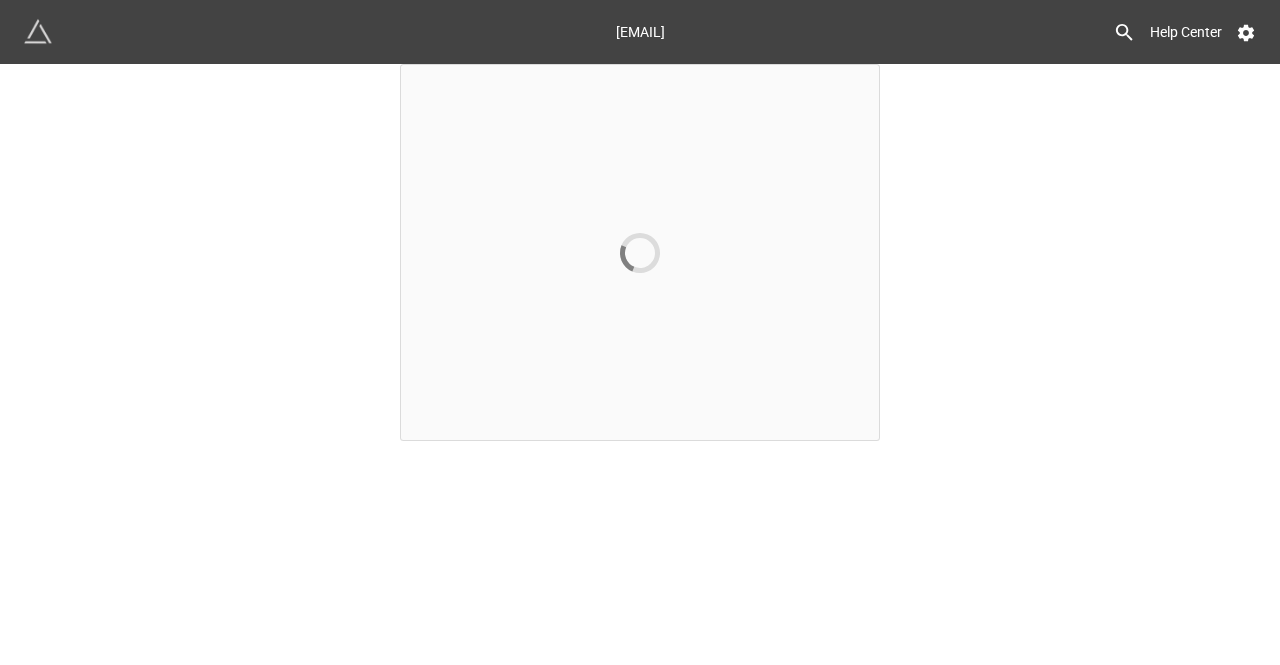 scroll, scrollTop: 0, scrollLeft: 0, axis: both 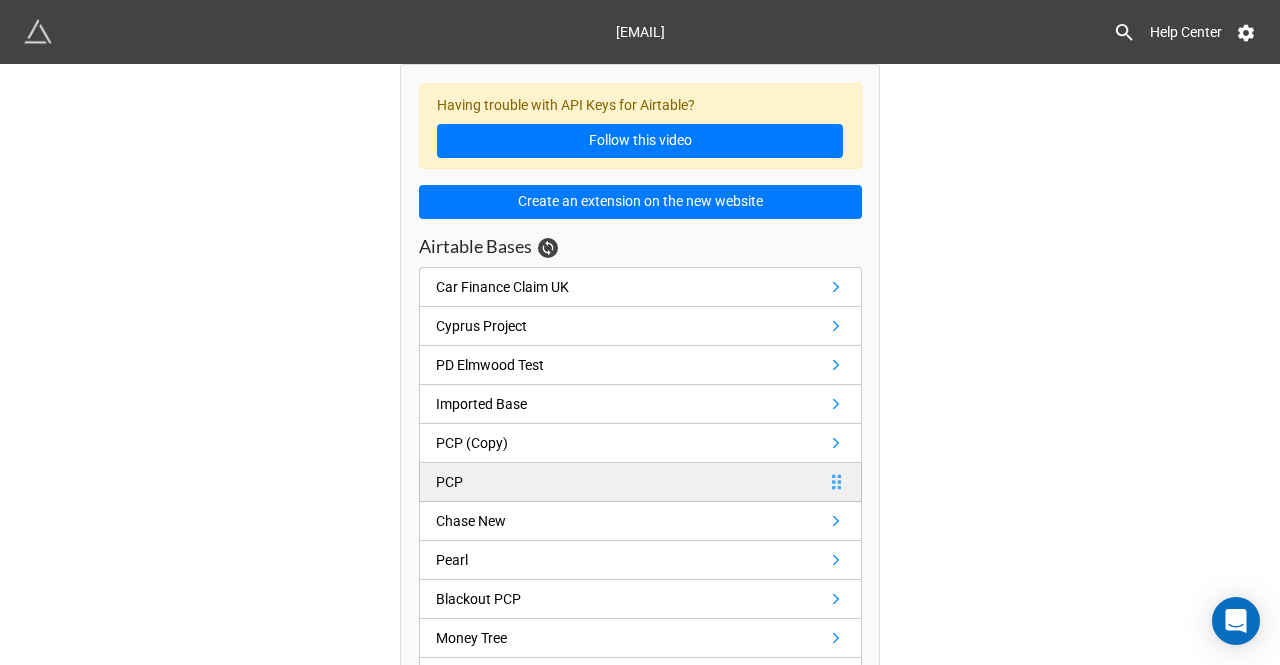 click on "PCP" at bounding box center (453, 482) 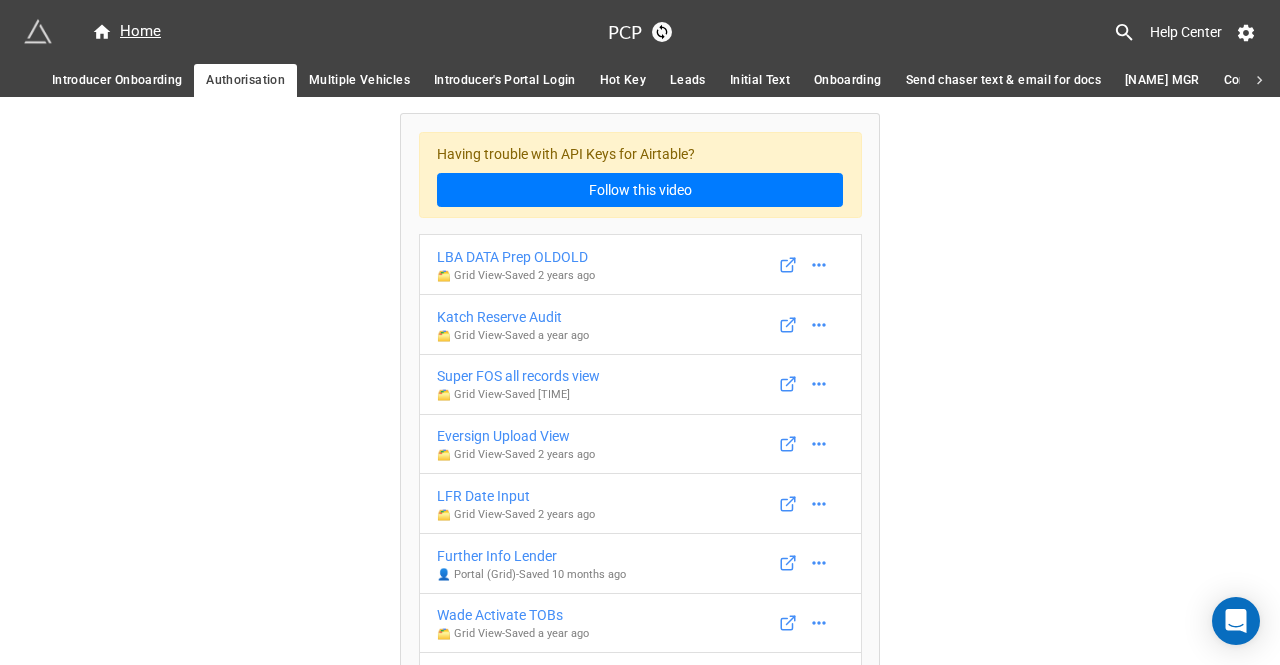 click 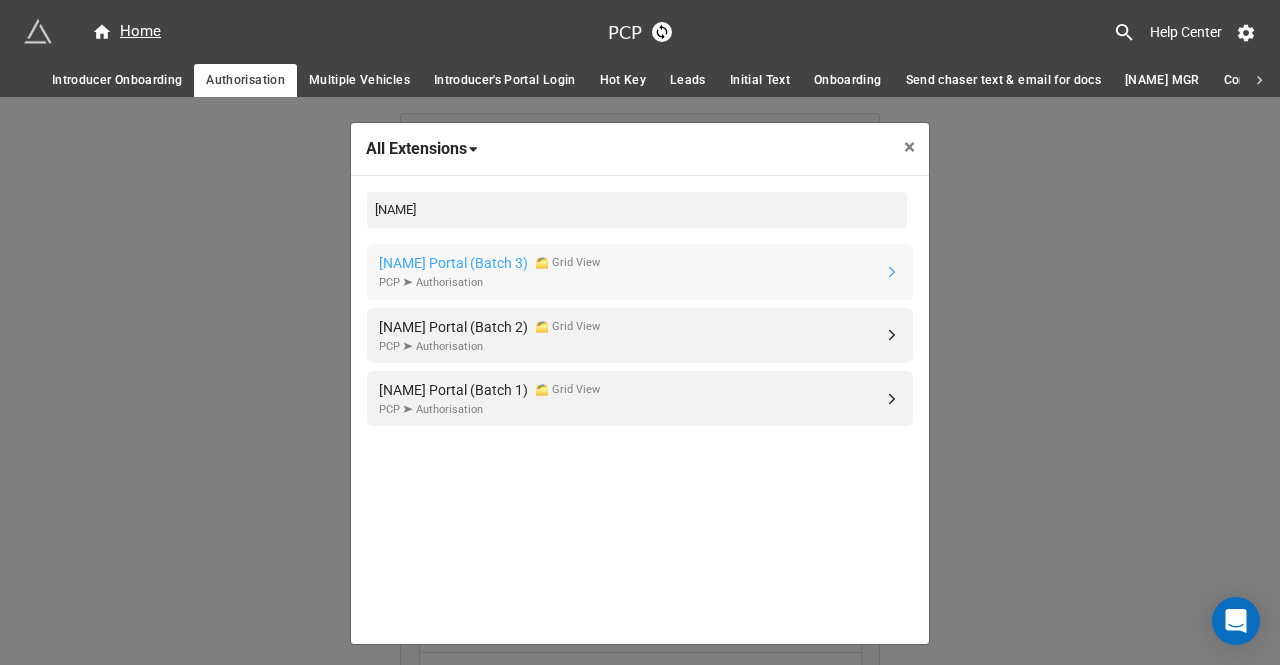 type on "naray" 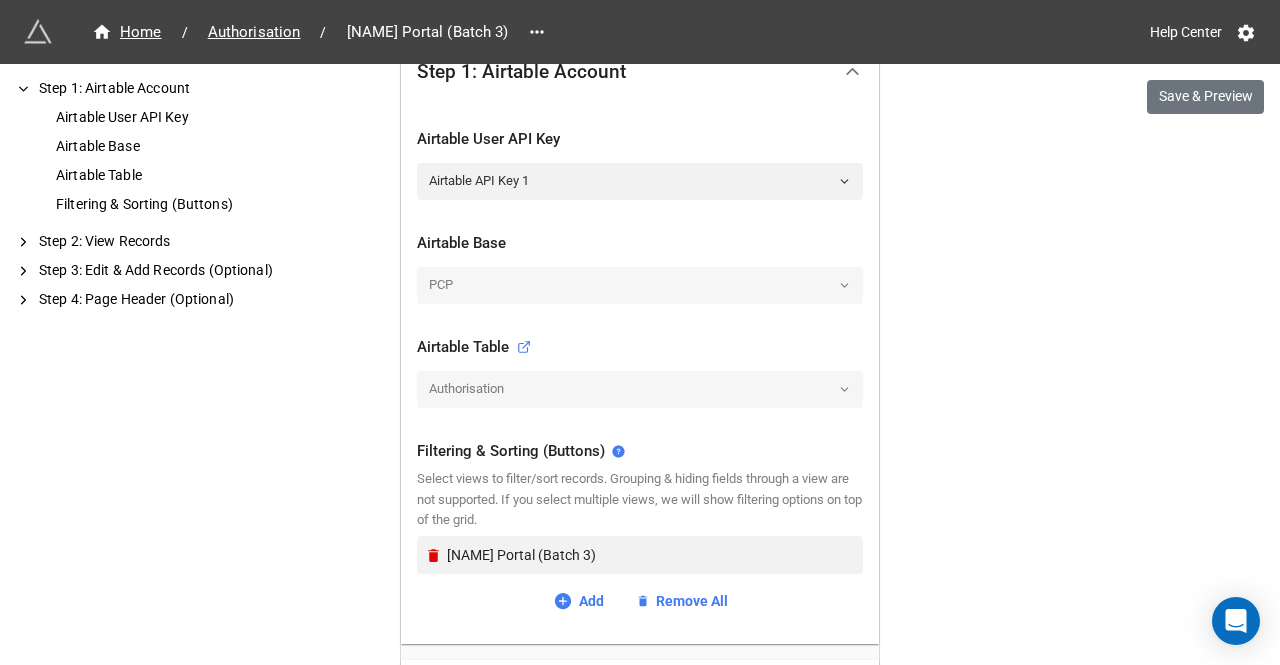 scroll, scrollTop: 700, scrollLeft: 0, axis: vertical 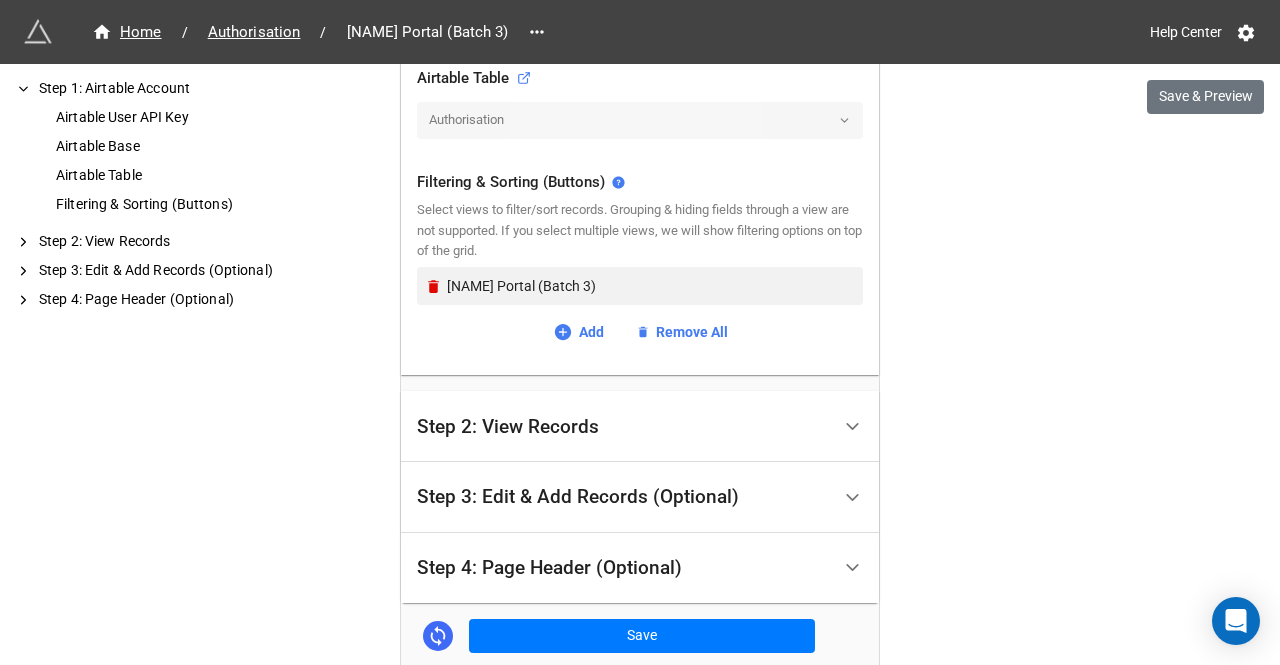 click on "Step 2: View Records" at bounding box center [508, 427] 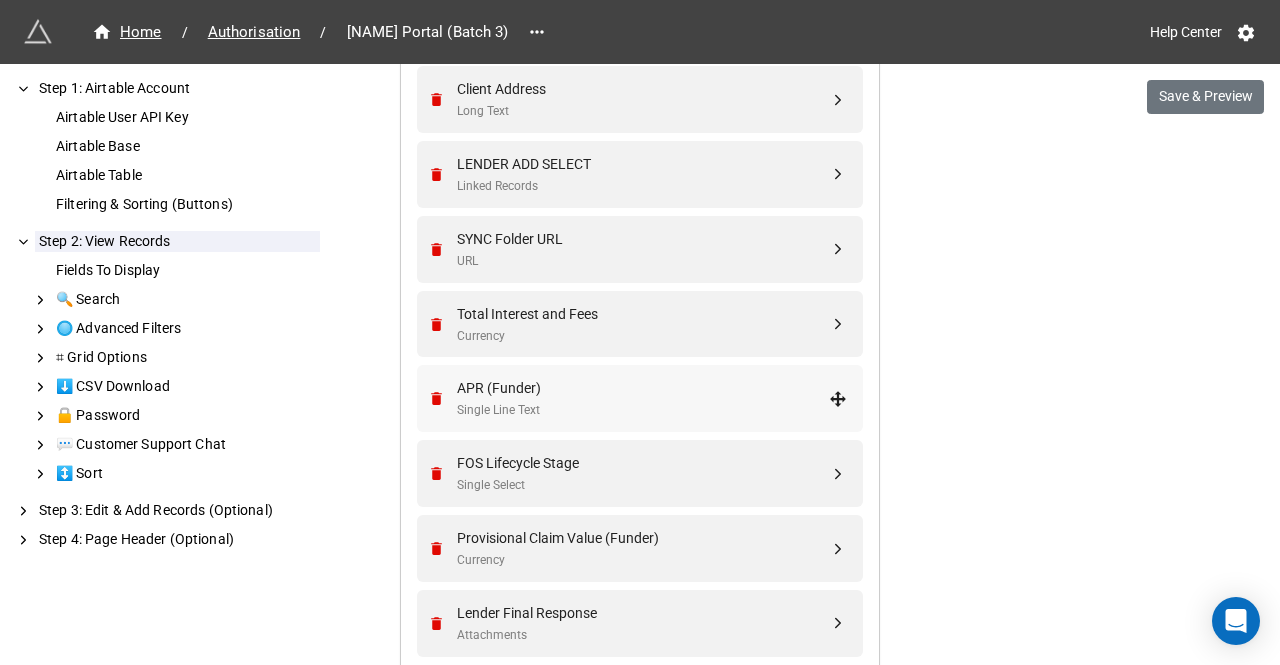 scroll, scrollTop: 1596, scrollLeft: 0, axis: vertical 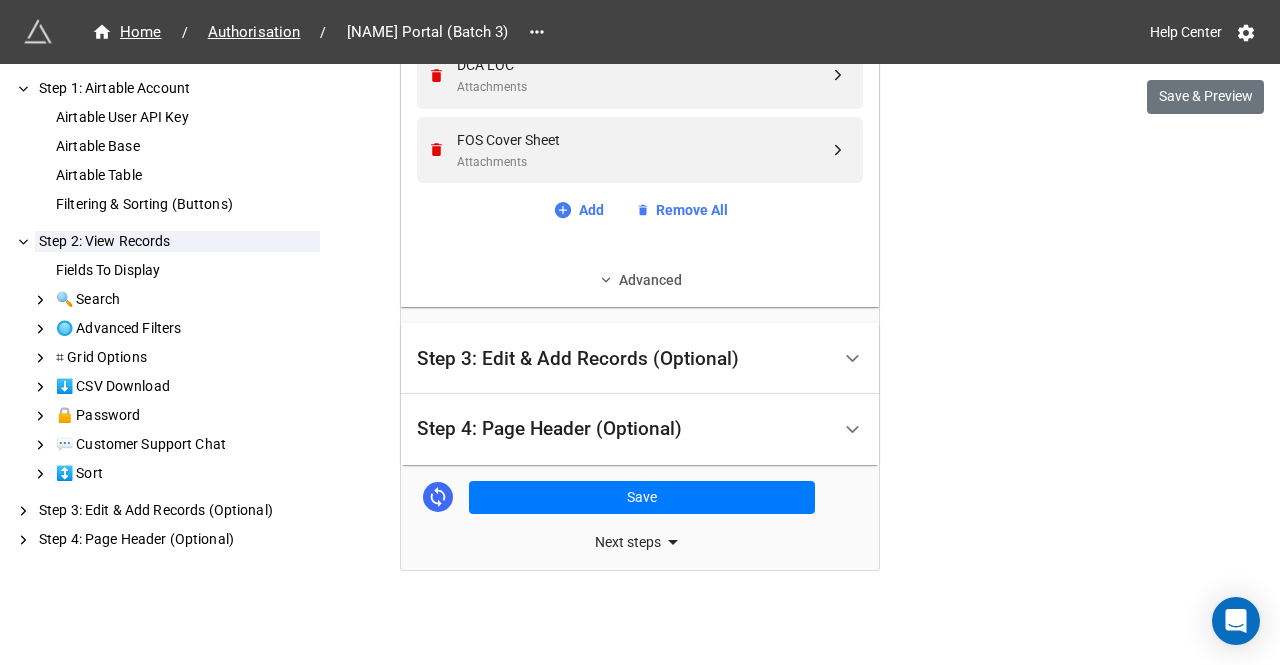 click on "Advanced" at bounding box center (640, 280) 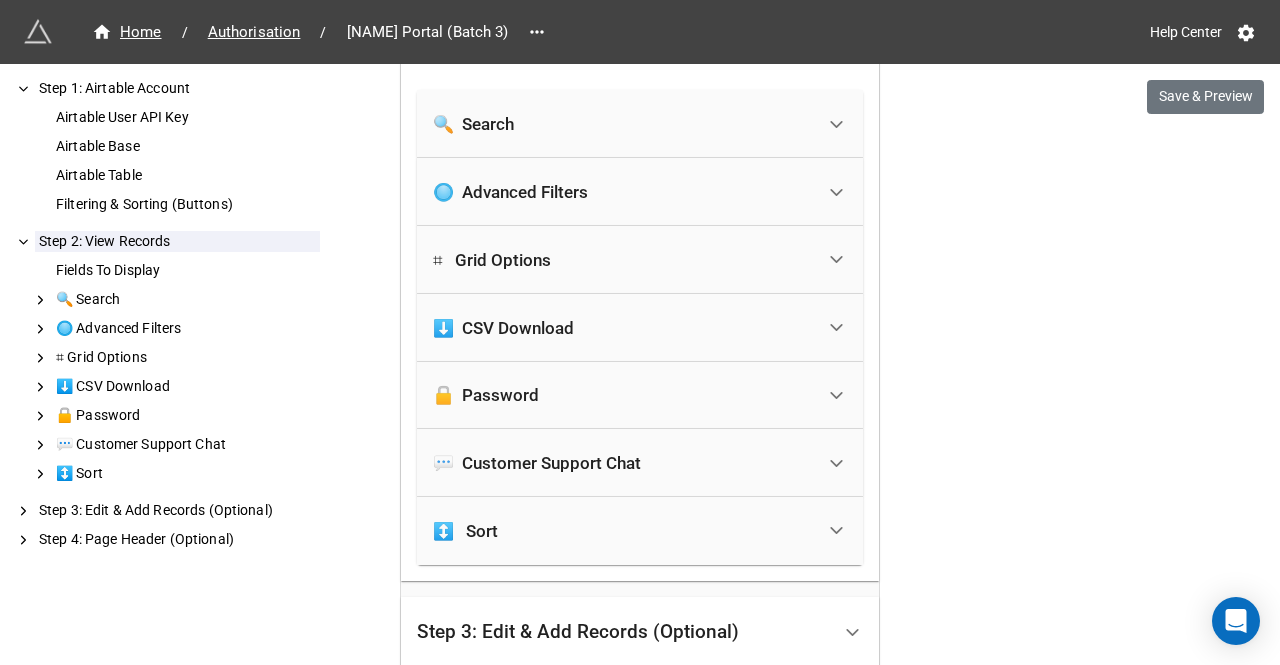 scroll, scrollTop: 1796, scrollLeft: 0, axis: vertical 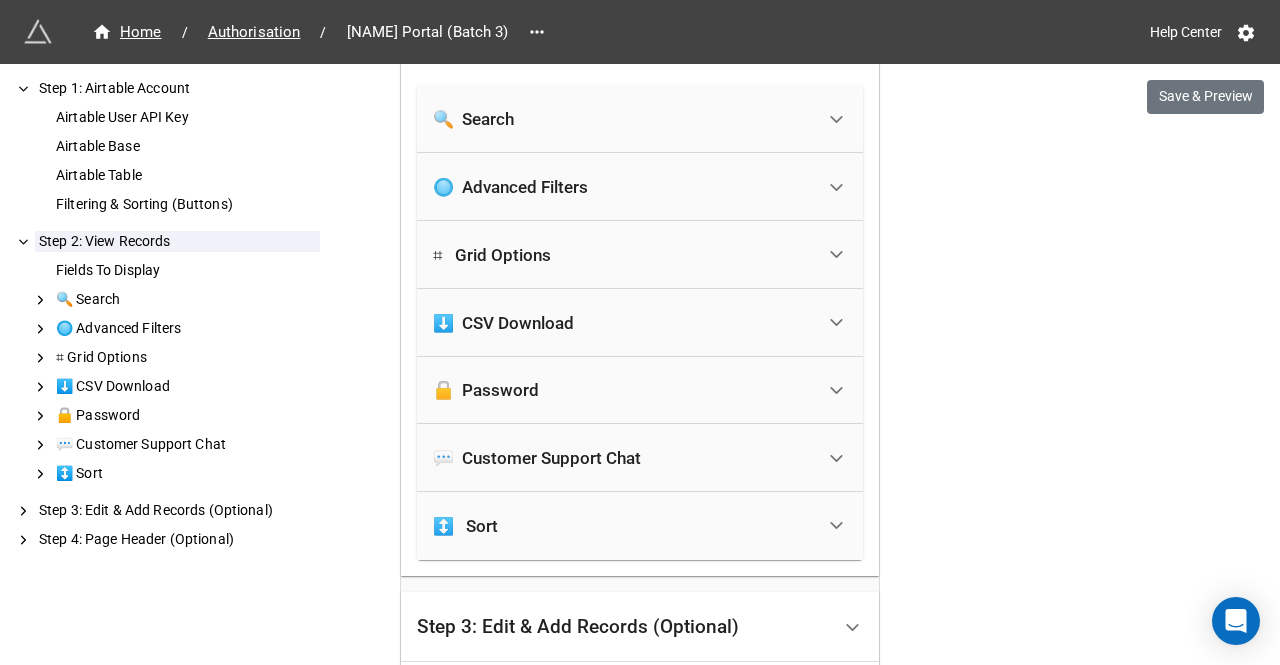 click on "🔒  Password" at bounding box center [623, 391] 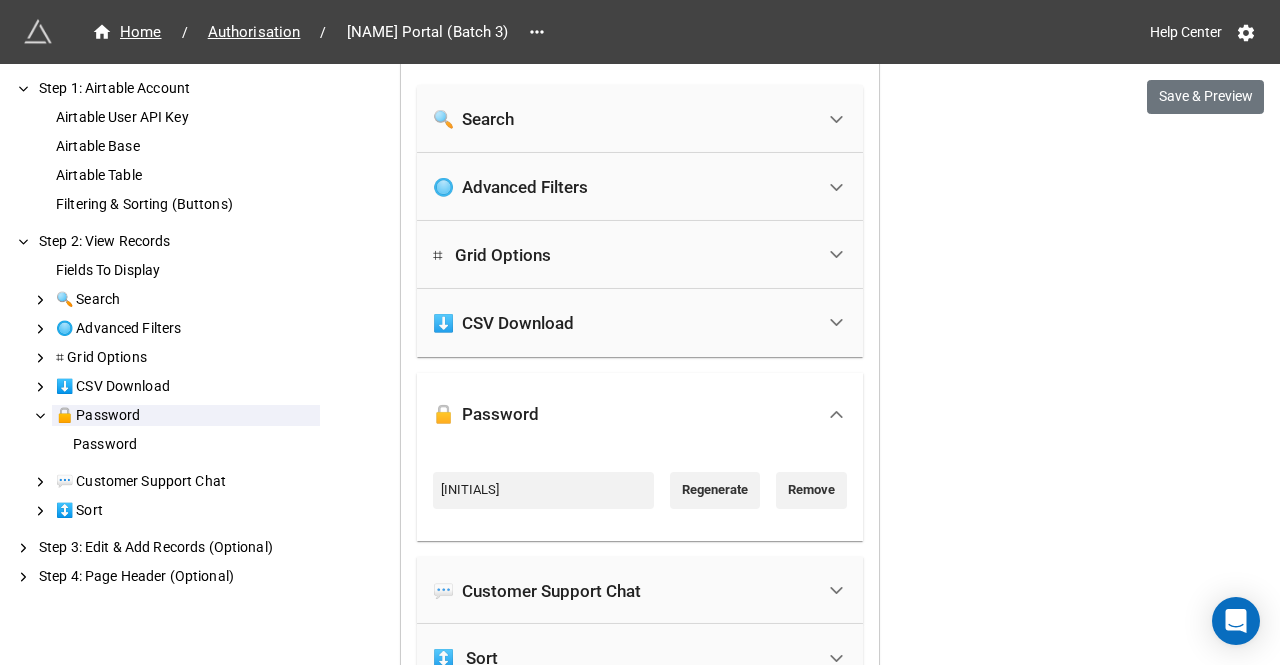 click on "Home / Authorisation / Narayanan Portal (Batch 3) Help Center Save & Preview How to Setup Step 1: Airtable Account Airtable User API Key Airtable Base Airtable Table Filtering & Sorting (Buttons) Step 2: View Records Fields To Display 🔍  Search 🔘  Advanced Filters  ⌗   Grid Options ⬇️  CSV Download 🔒  Password Password 💬  Customer Support Chat  ↕️   Sort Step 3: Edit & Add Records (Optional) Step 4: Page Header (Optional) Step 1: Airtable Account Airtable User API Key Airtable API Key 1 Airtable Base PCP Airtable Table Authorisation Filtering & Sorting (Buttons) Select views to filter/sort records. Grouping & hiding fields through a view are not supported. If you select multiple views, we will show filtering options on top of the grid. Naryanan Portal (Batch 3) Add Remove All Step 2: View Records Fields To Display On Cover with Newpoint Bond Checkbox Type of Claim Single Select Claim Ref Single Line Text Contract Name Formula Client Address Long Text LENDER ADD SELECT Linked Records URL" at bounding box center [640, -363] 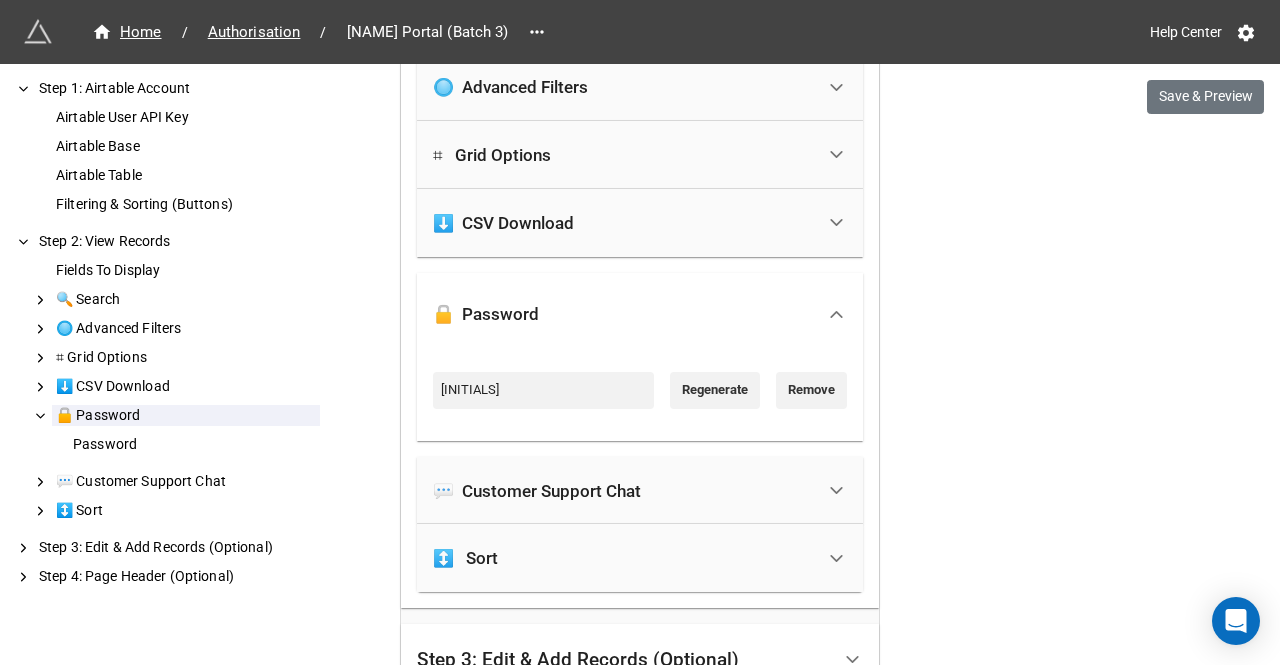 scroll, scrollTop: 2197, scrollLeft: 0, axis: vertical 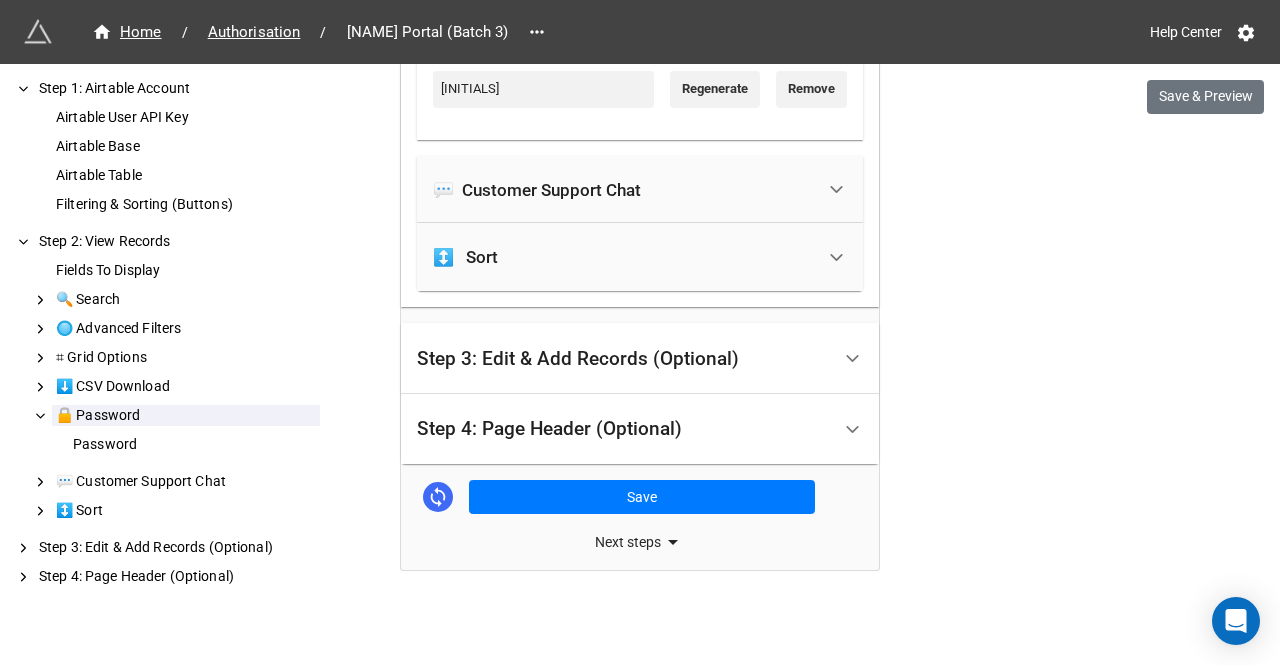 click on "Next steps" at bounding box center (640, 542) 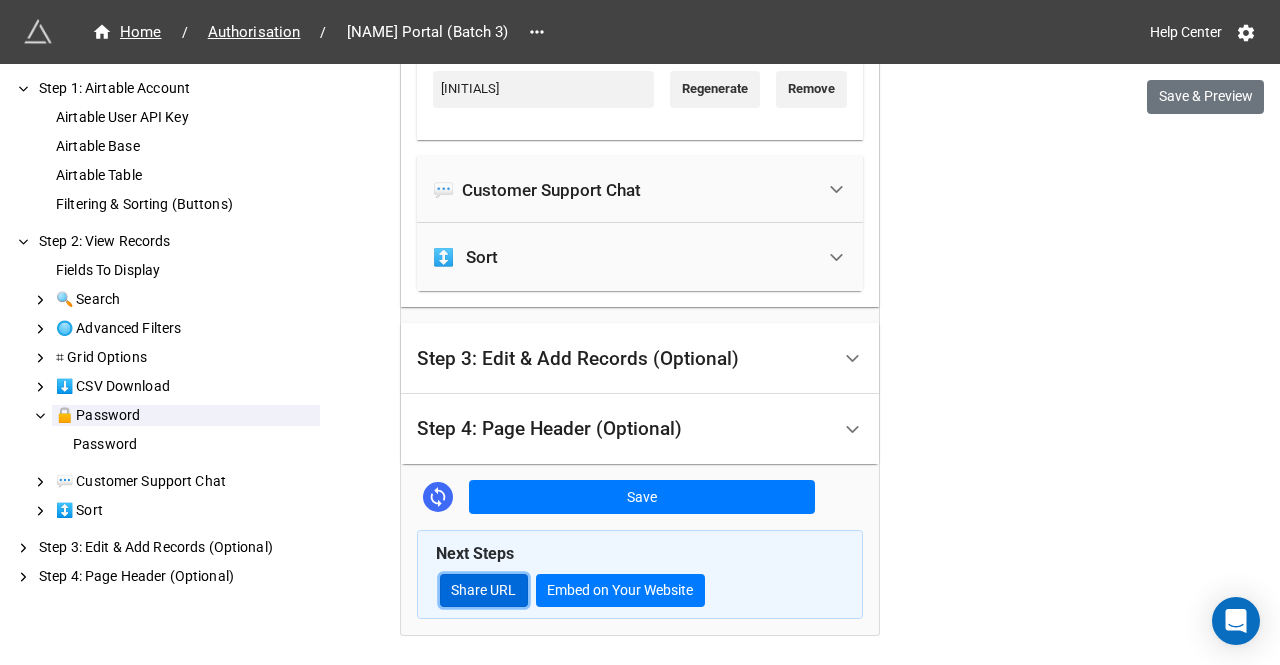 click on "Share URL" at bounding box center [484, 591] 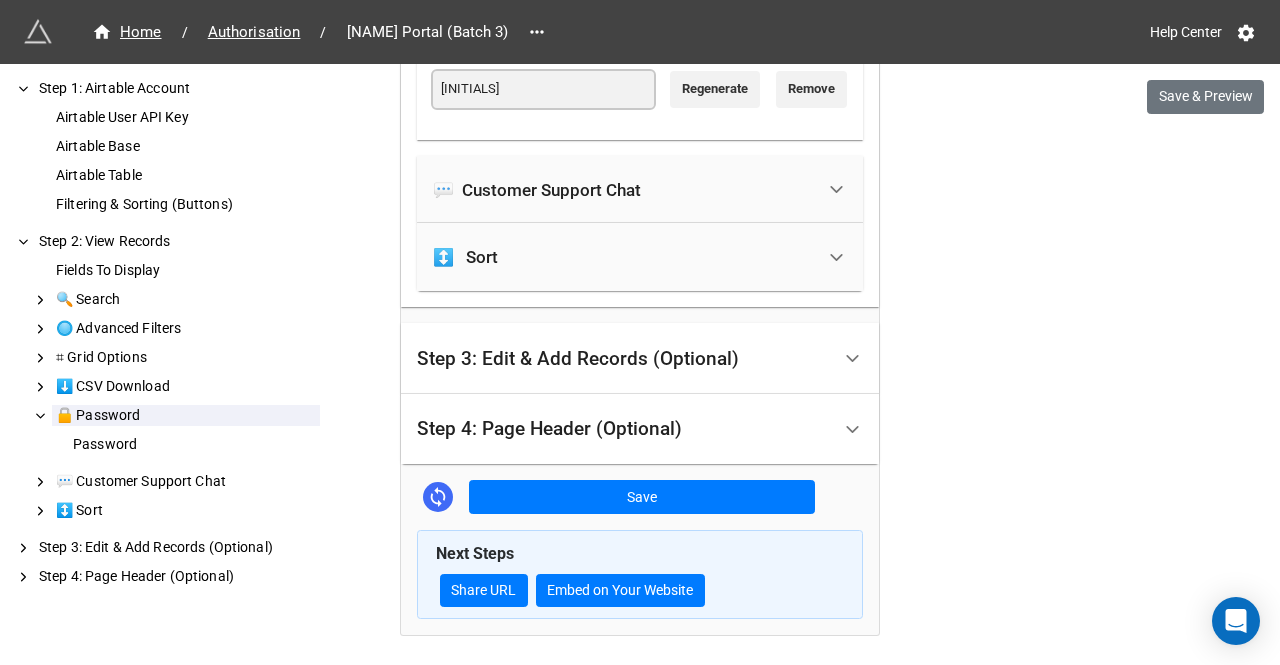 click on "ITrQoP" at bounding box center [543, 89] 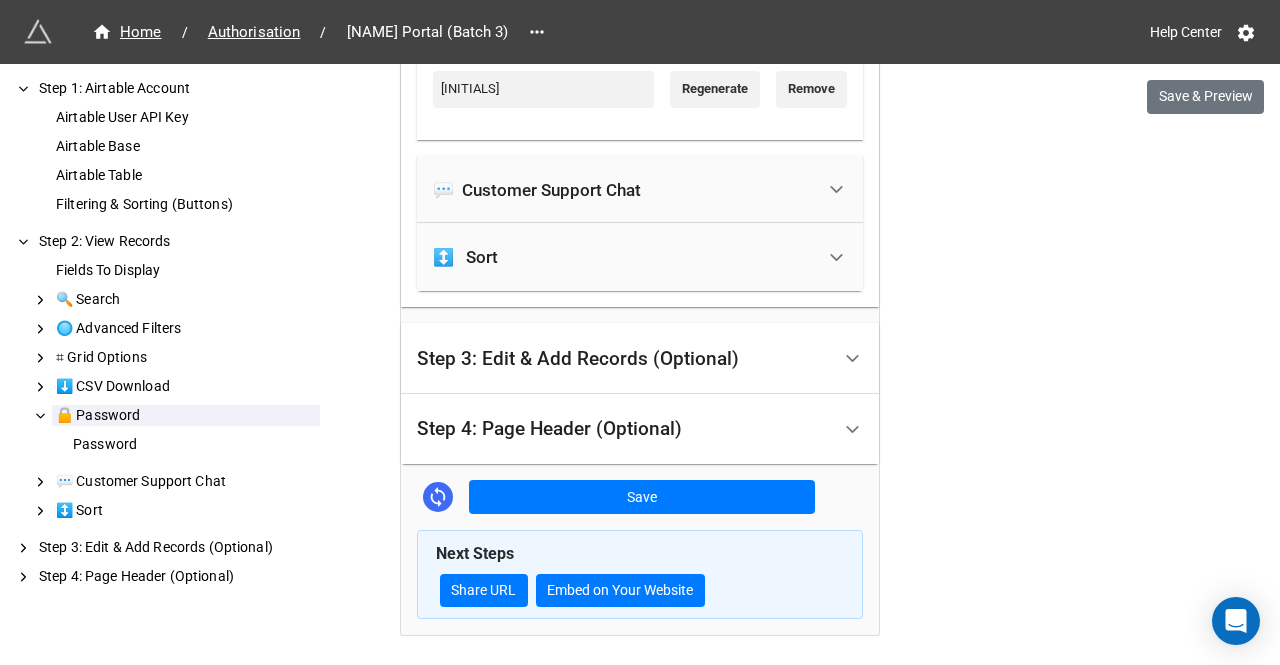 click on "Narayanan Portal (Batch 3)" at bounding box center (428, 32) 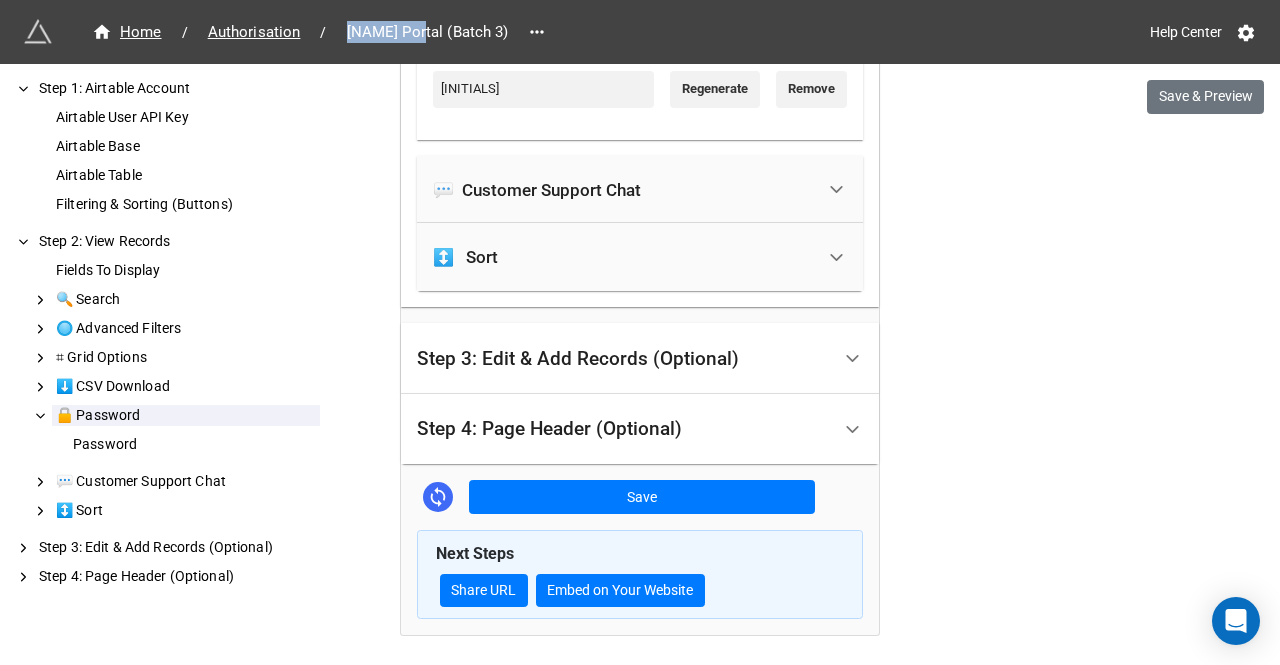 click on "Narayanan Portal (Batch 3)" at bounding box center [428, 32] 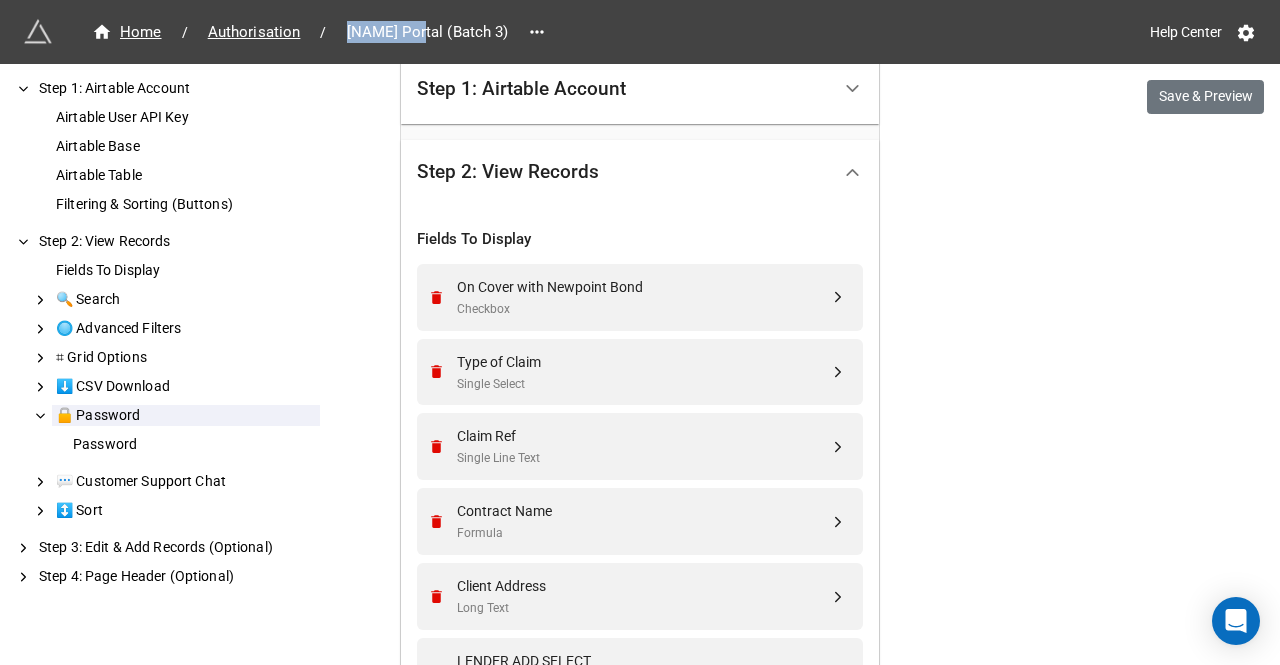 scroll, scrollTop: 397, scrollLeft: 0, axis: vertical 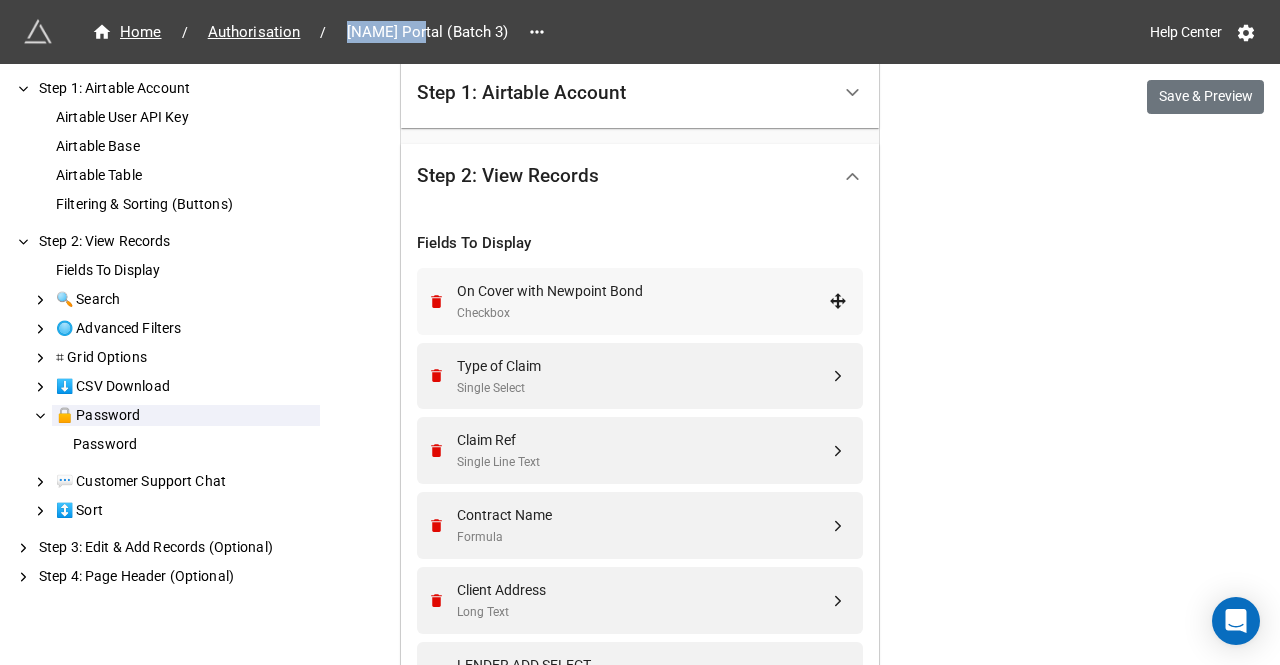 click on "On Cover with Newpoint Bond Checkbox" at bounding box center (640, 301) 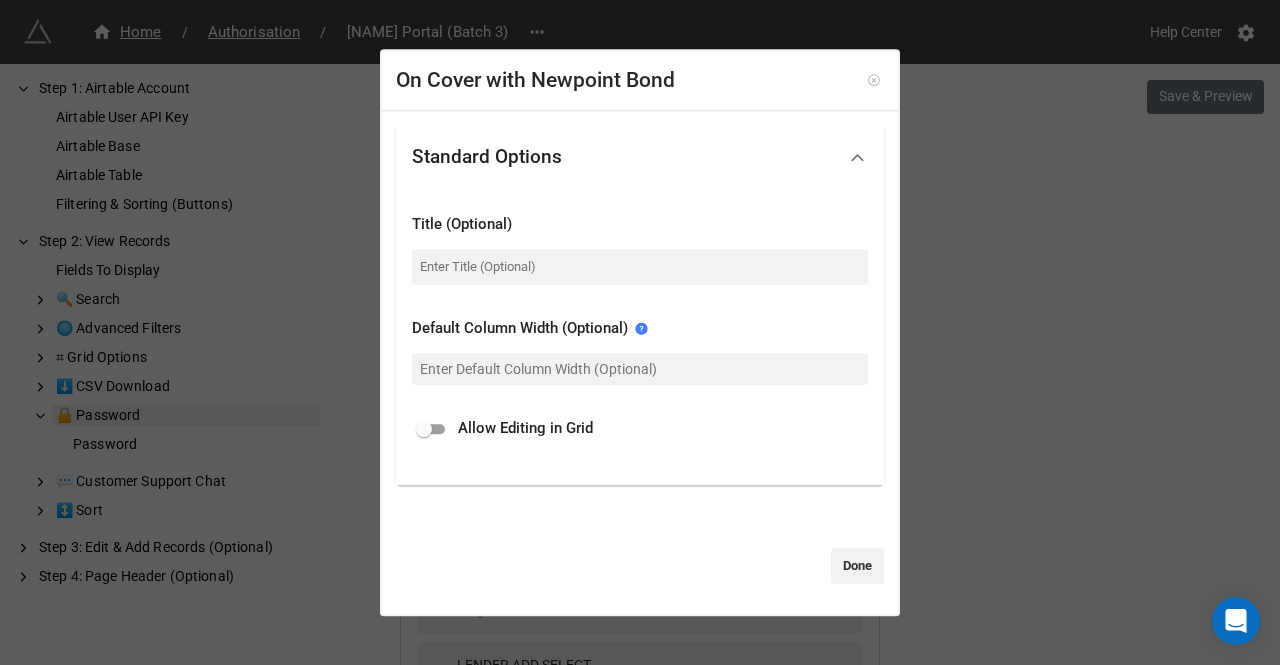 click 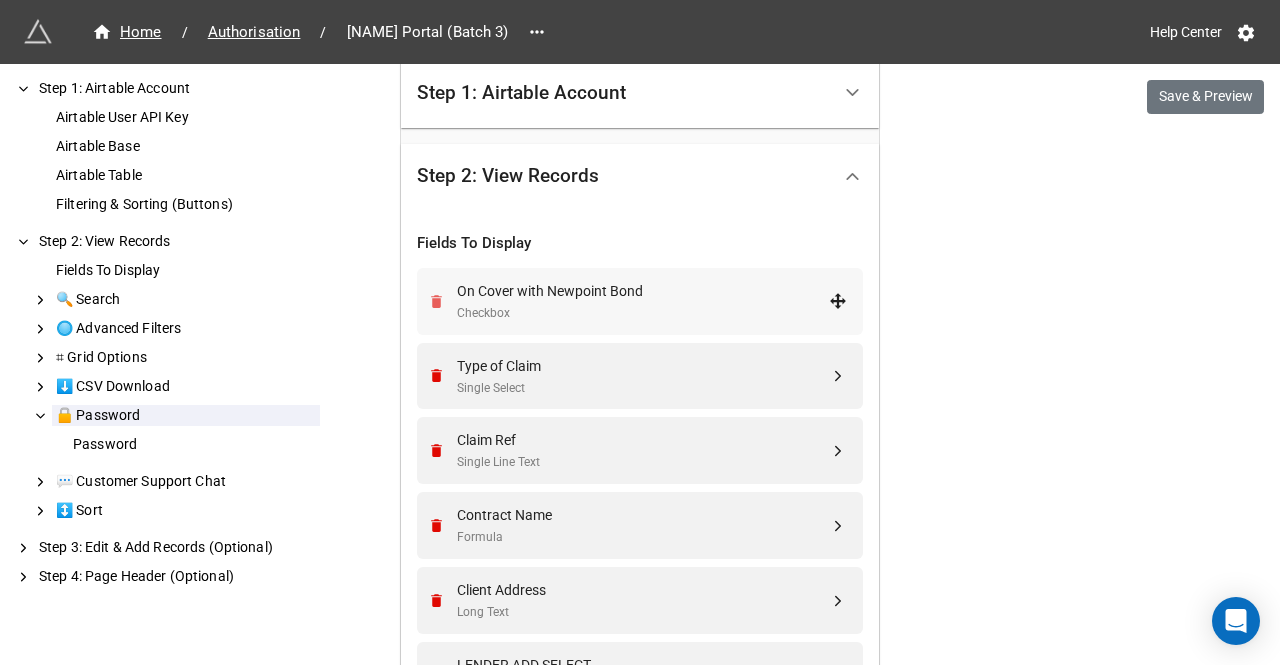 click 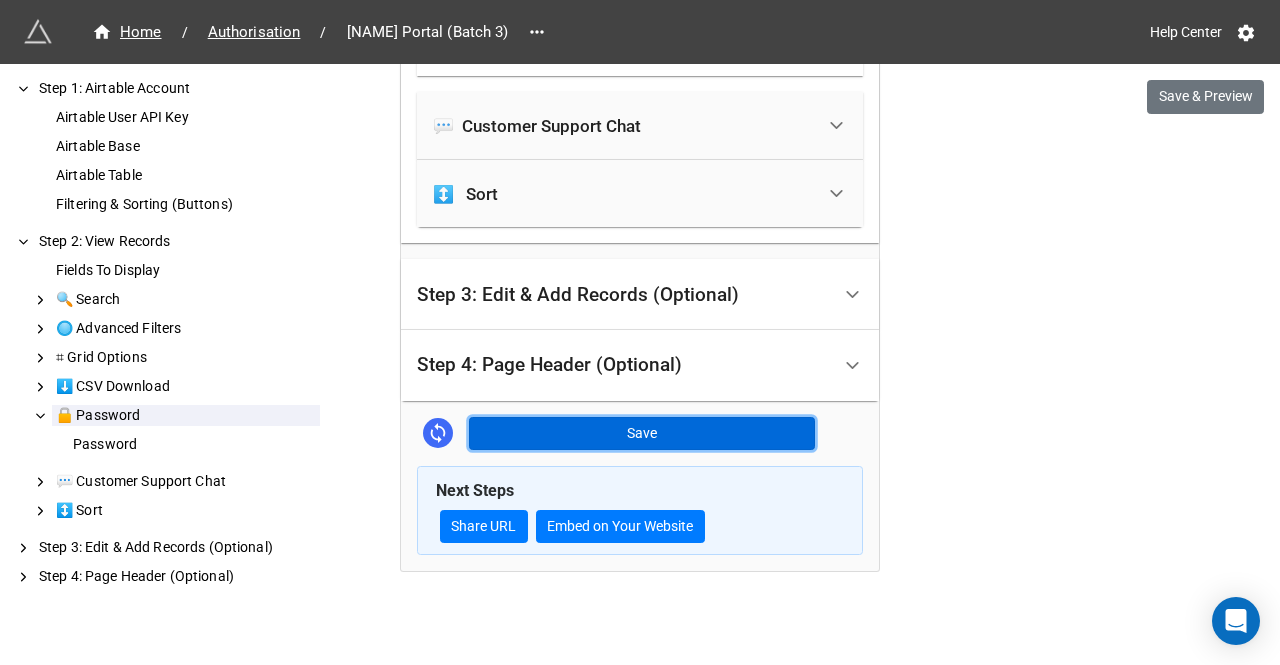 click on "Save" at bounding box center [642, 434] 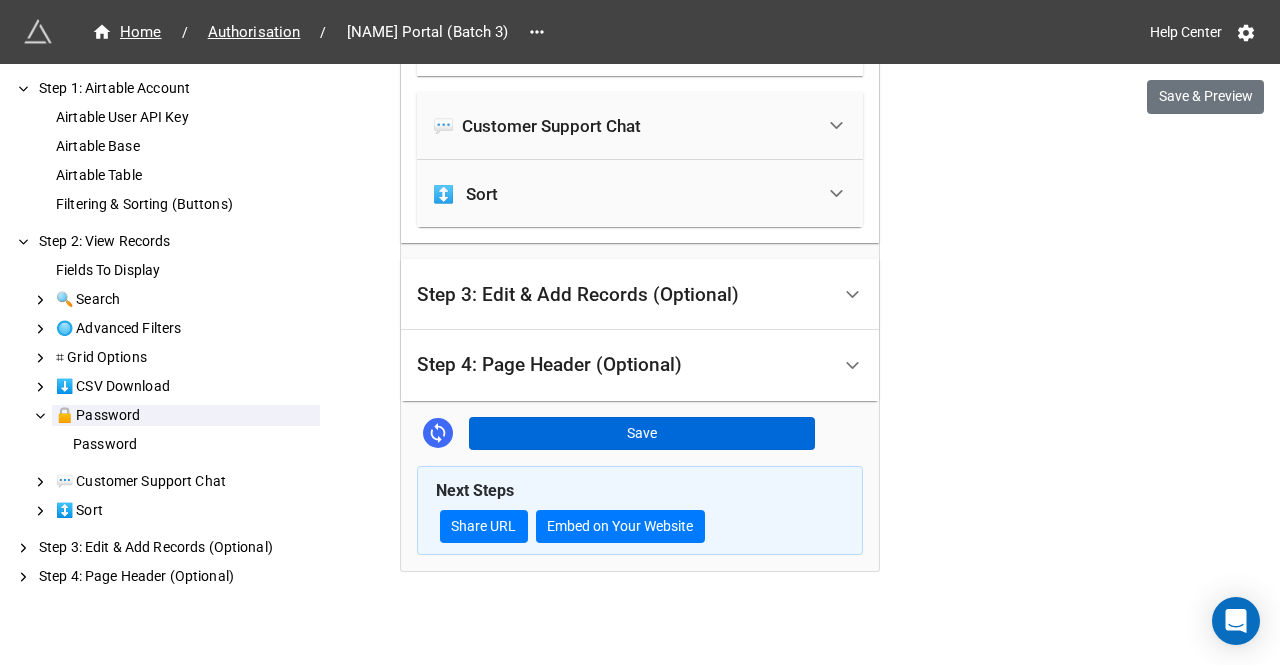 scroll, scrollTop: 2184, scrollLeft: 0, axis: vertical 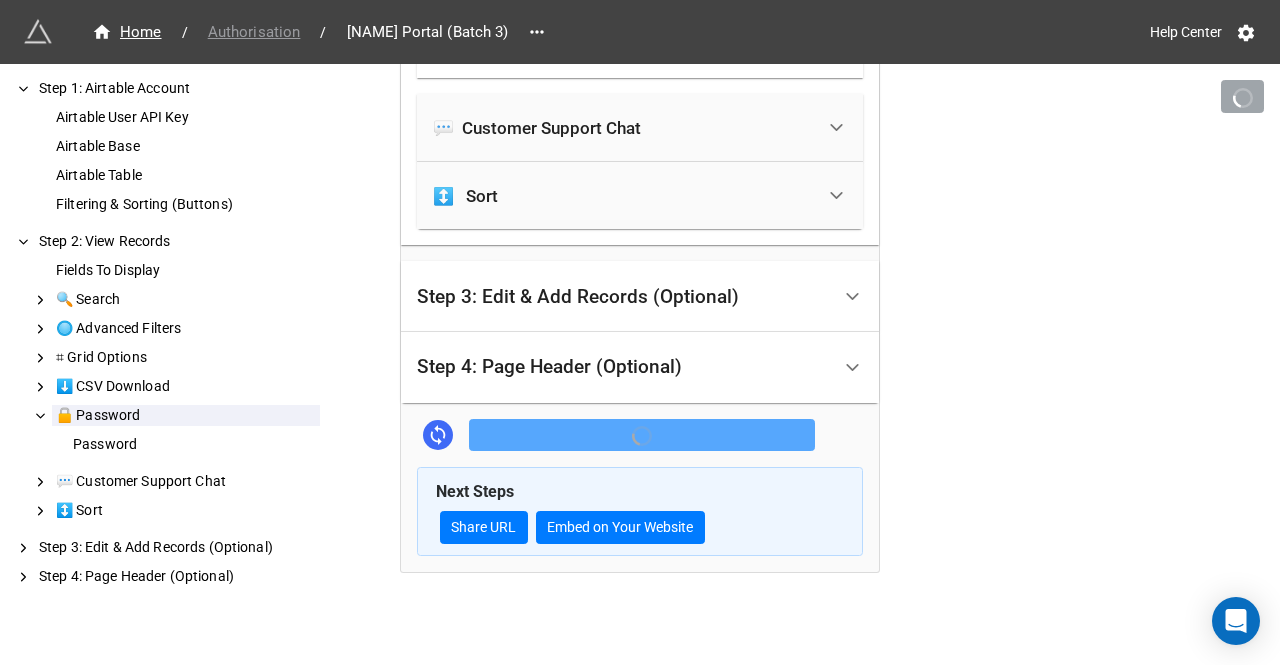 click on "Authorisation" at bounding box center (254, 32) 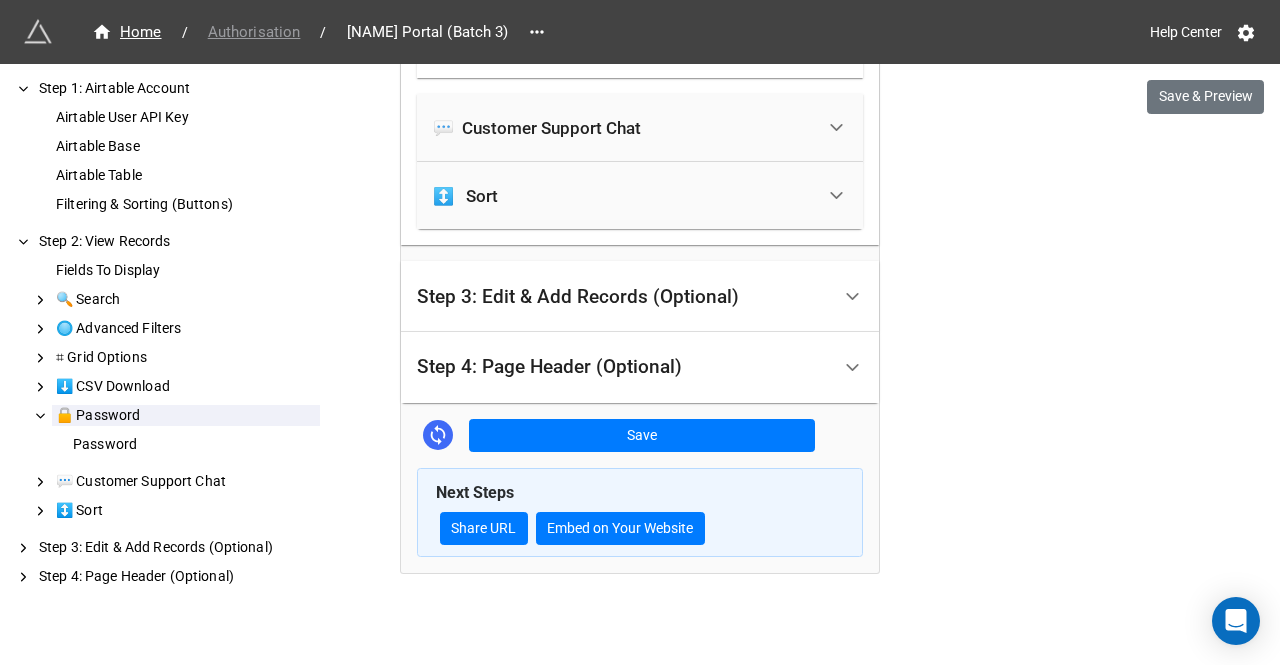 click on "Authorisation" at bounding box center (254, 32) 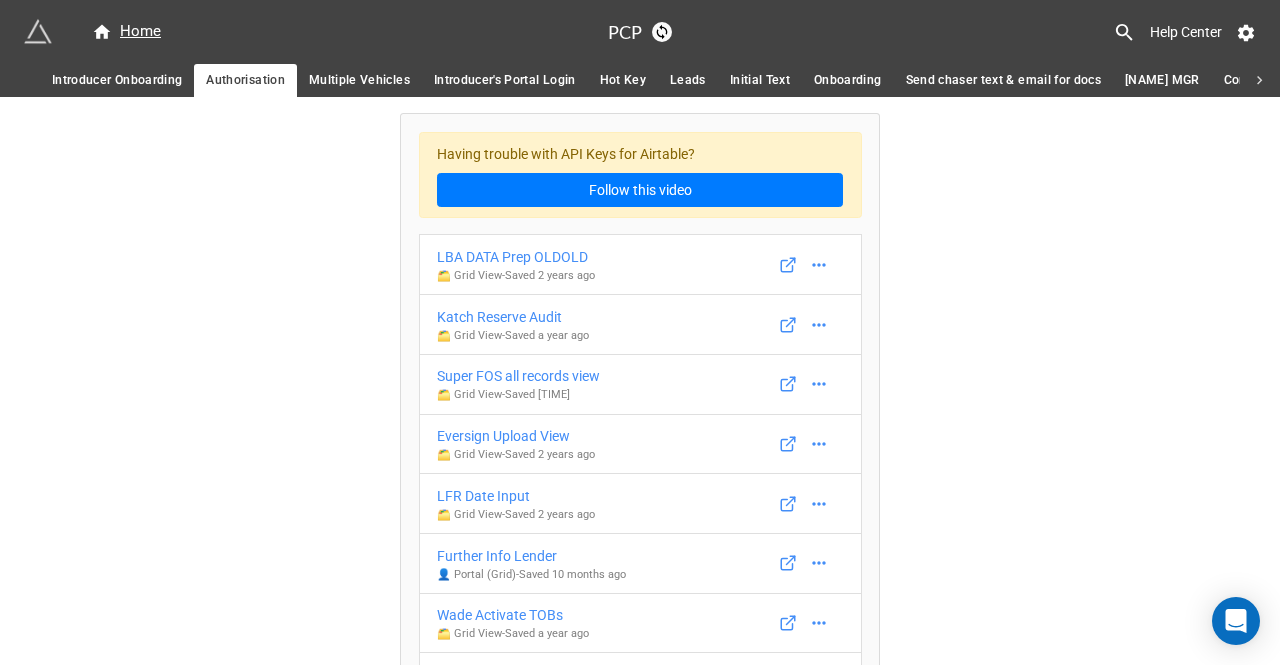 click 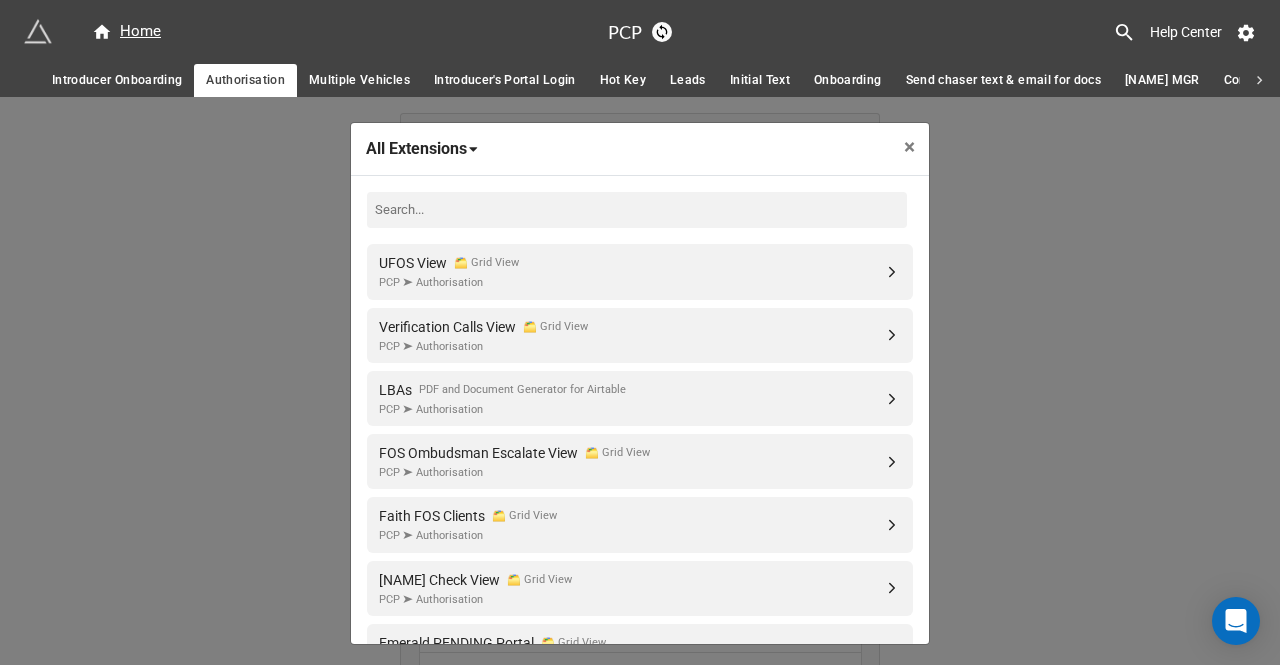 click at bounding box center [637, 210] 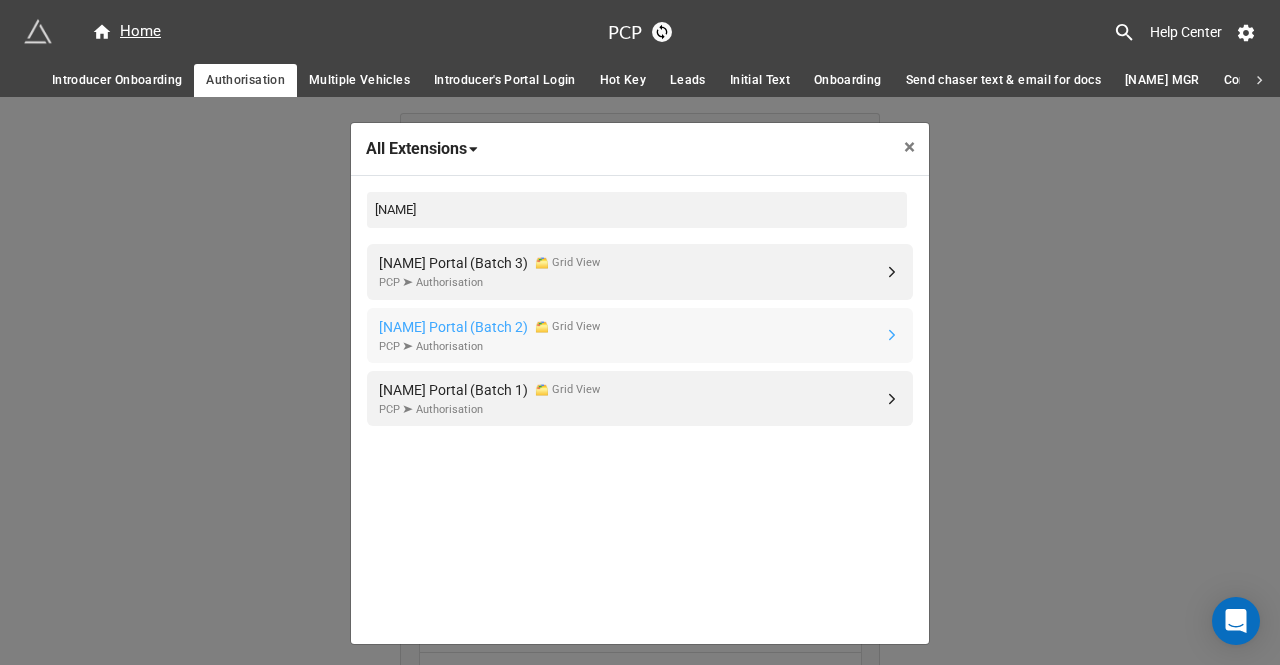 type on "naray" 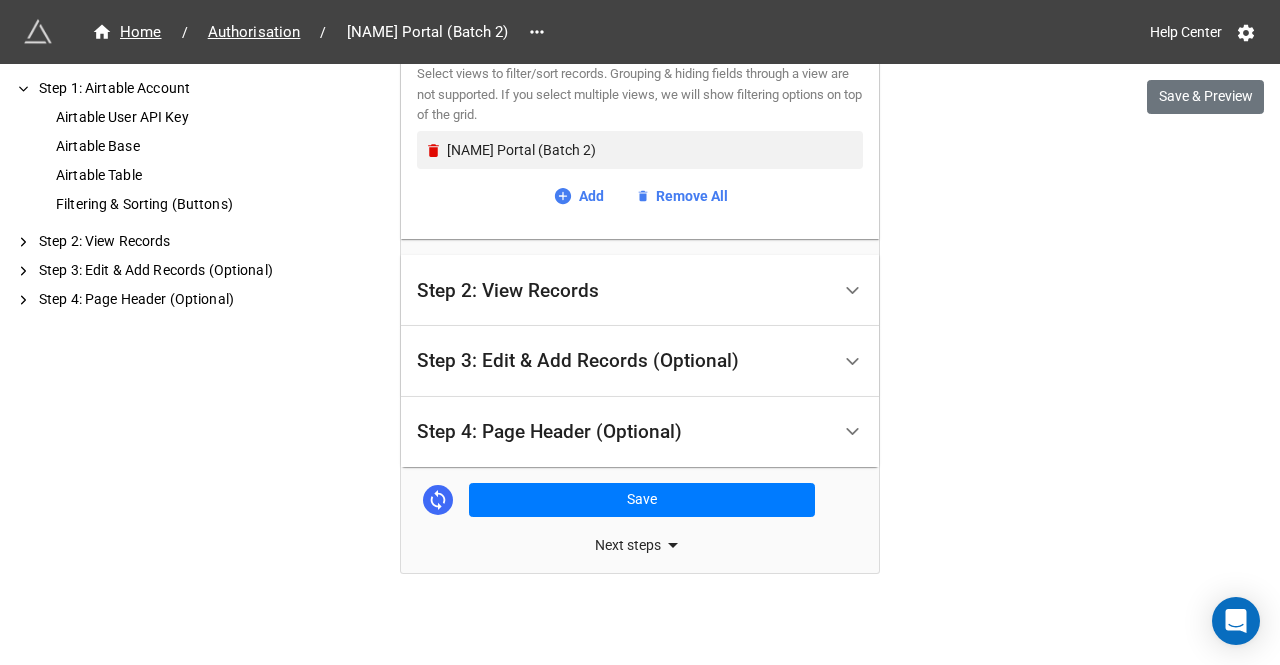 scroll, scrollTop: 838, scrollLeft: 0, axis: vertical 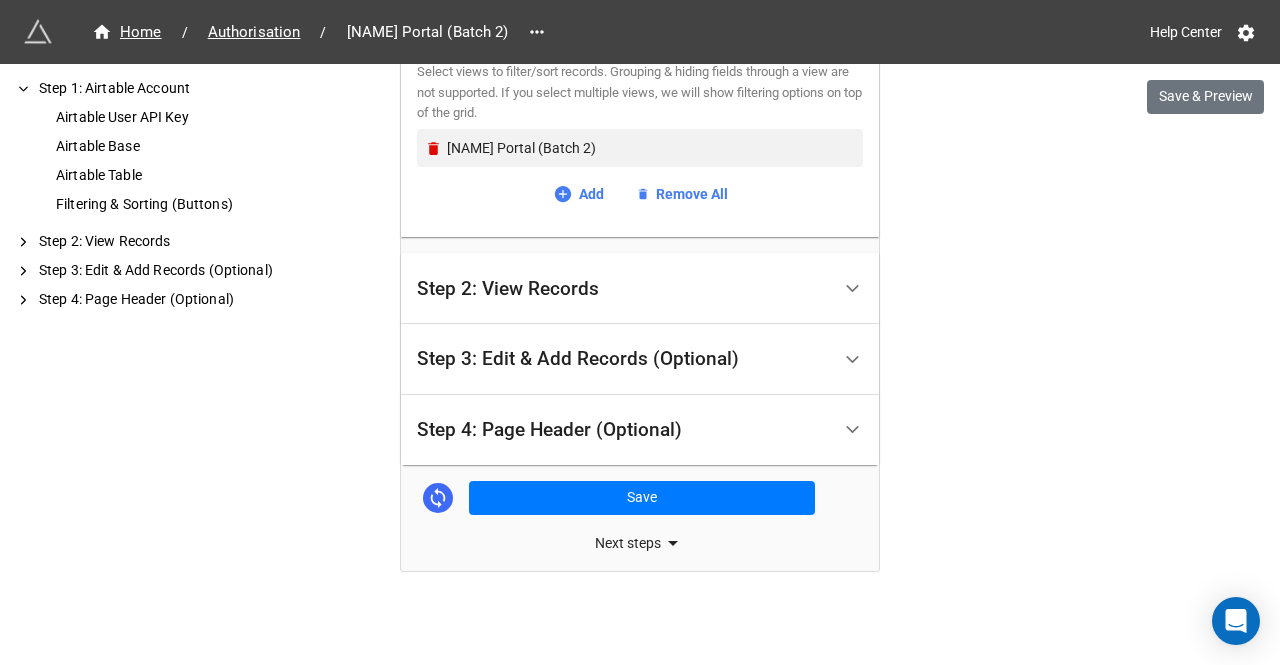 click on "Next steps" at bounding box center [640, 543] 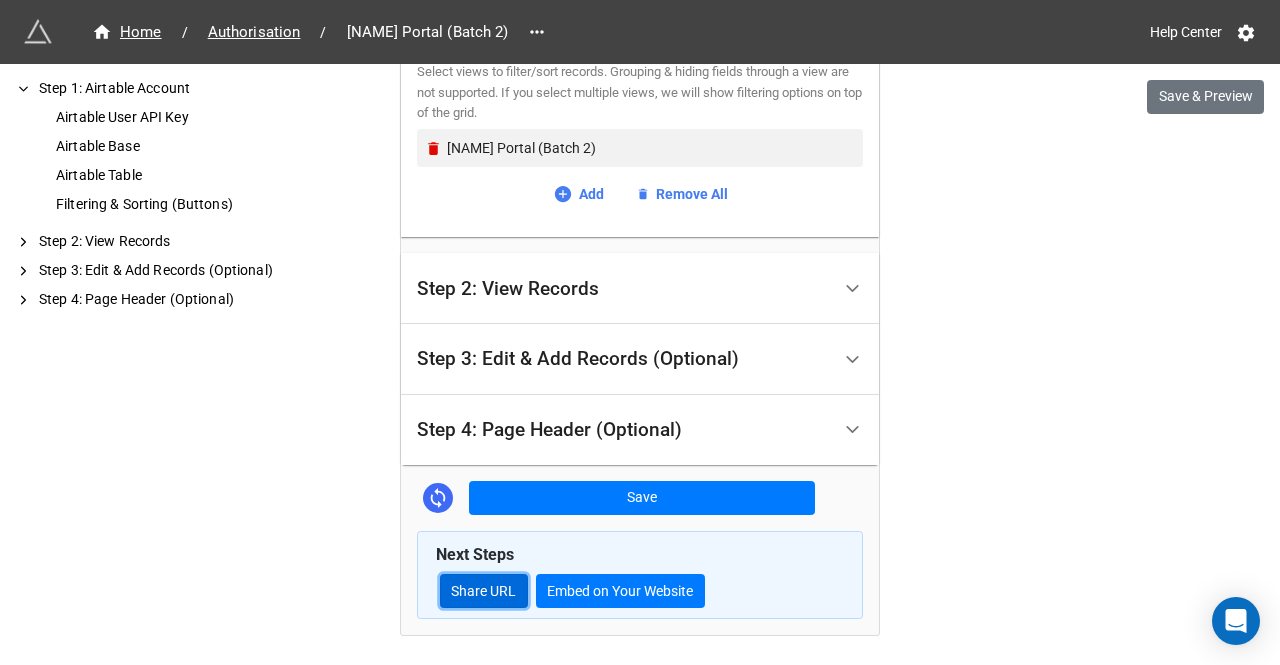 click on "Share URL" at bounding box center [484, 591] 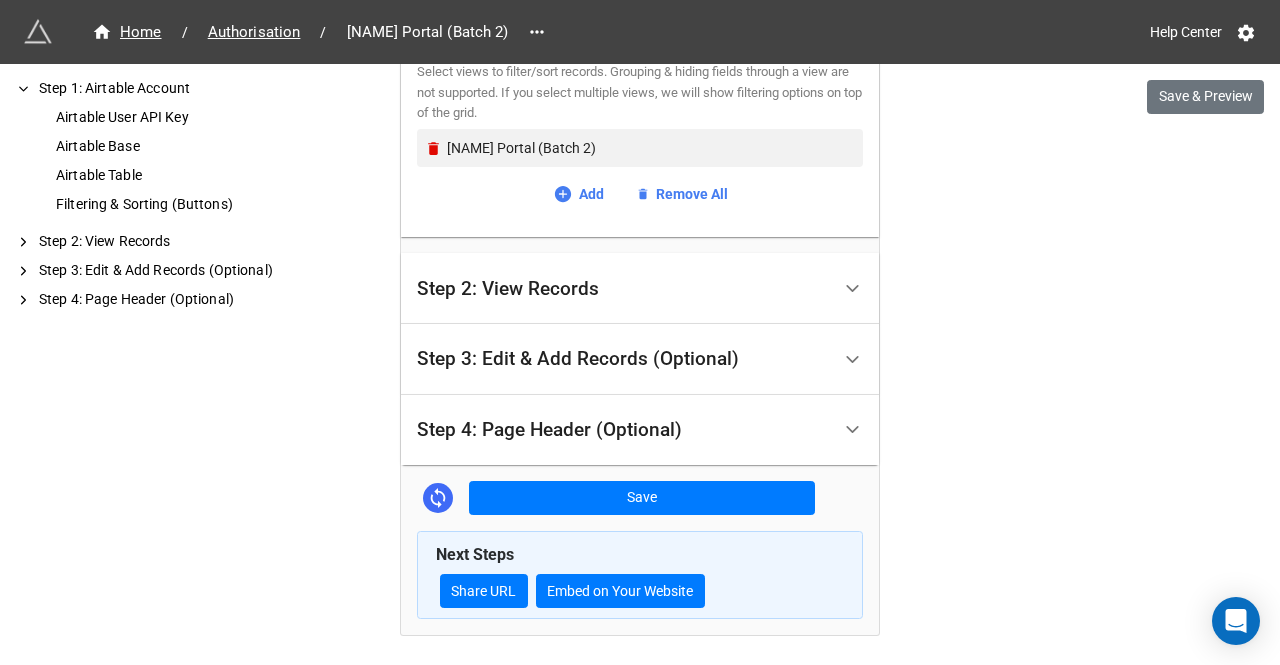 click on "Step 2: View Records" at bounding box center [508, 289] 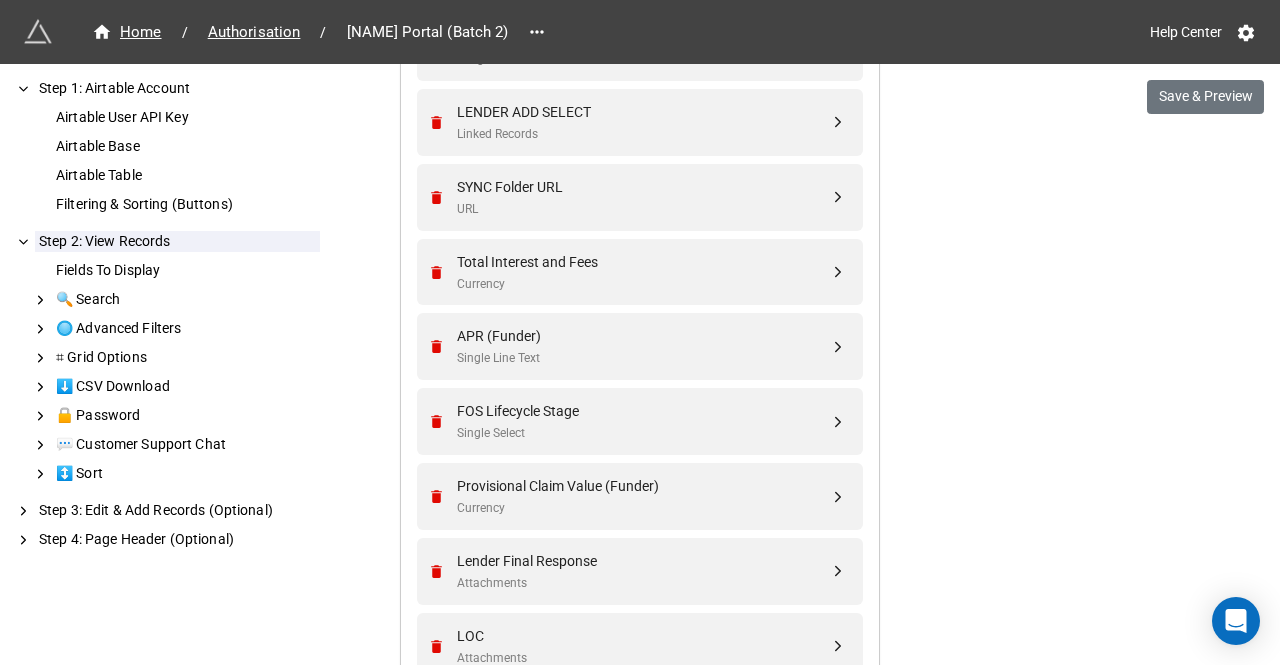 scroll, scrollTop: 1361, scrollLeft: 0, axis: vertical 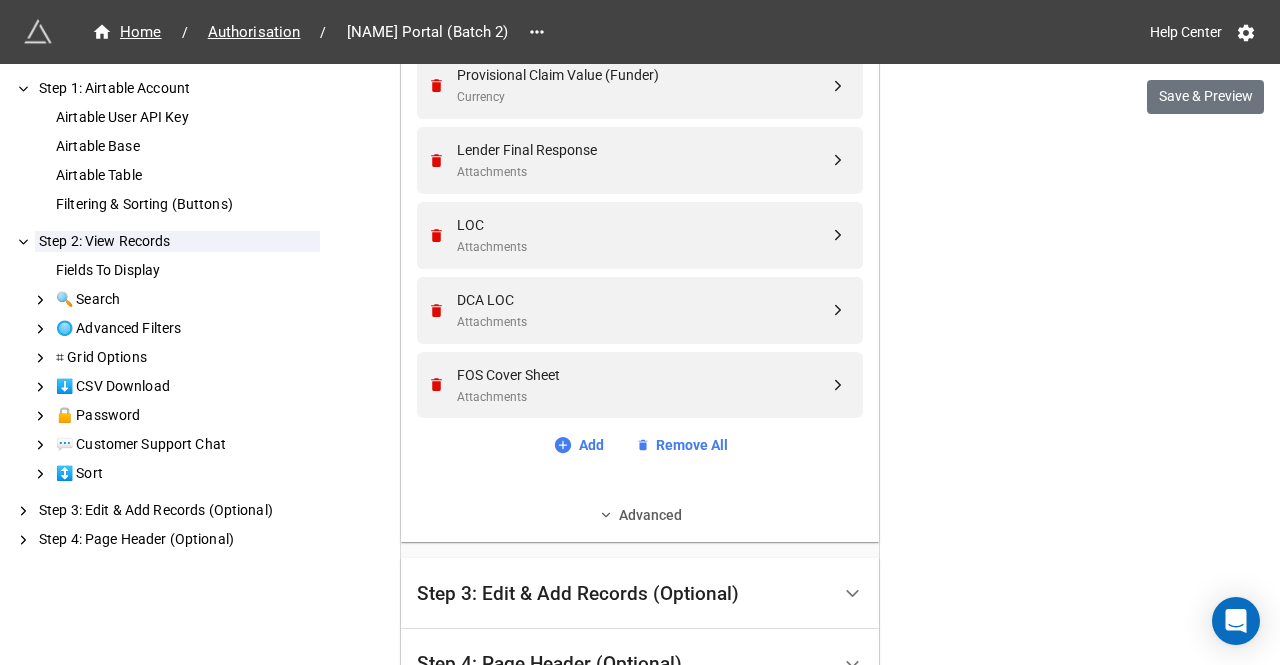 click on "Advanced" at bounding box center (640, 515) 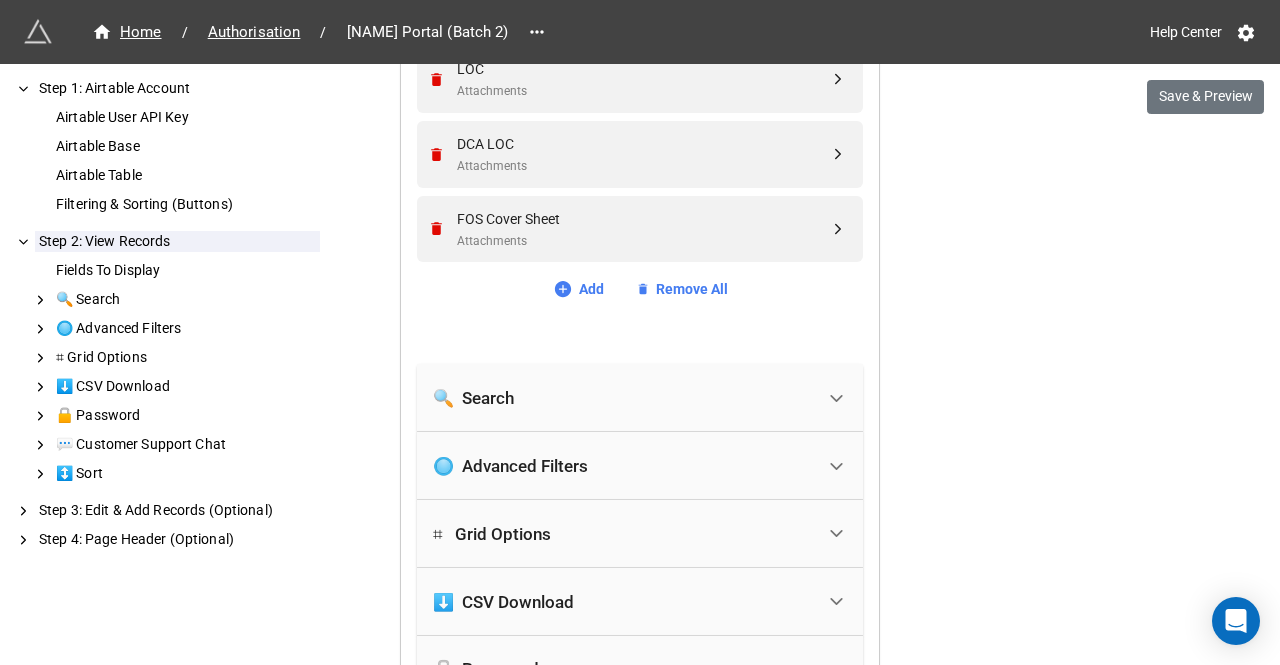 scroll, scrollTop: 1761, scrollLeft: 0, axis: vertical 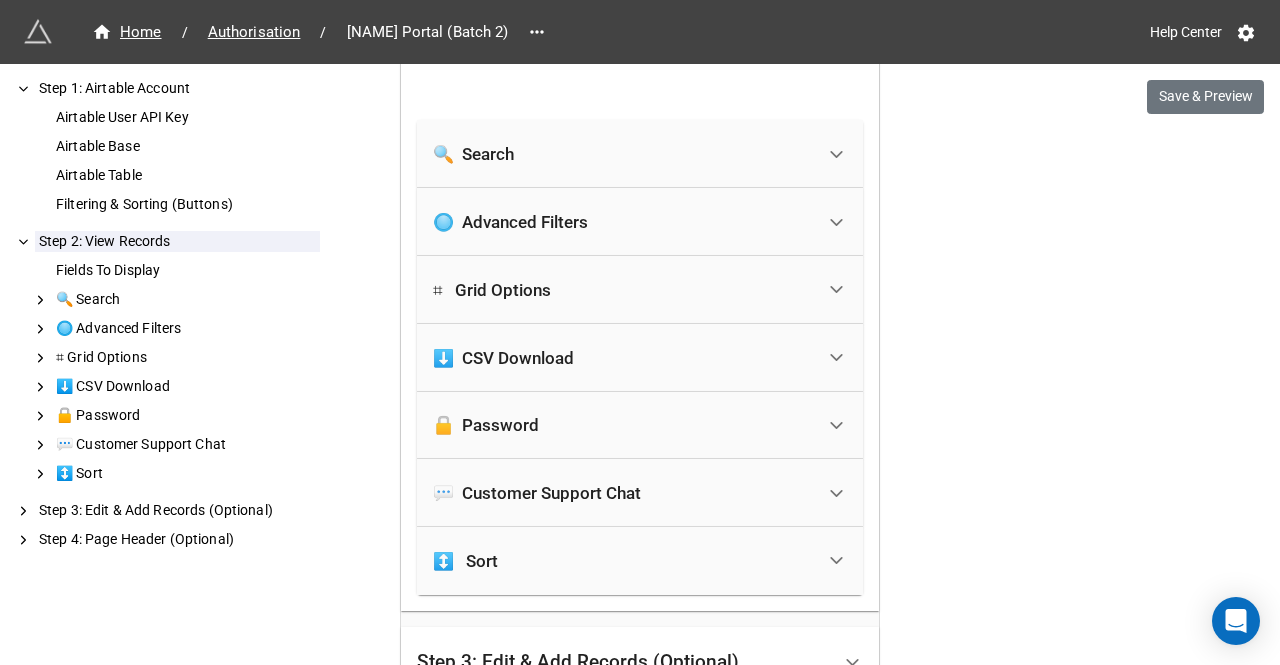click on "🔒  Password" at bounding box center (486, 425) 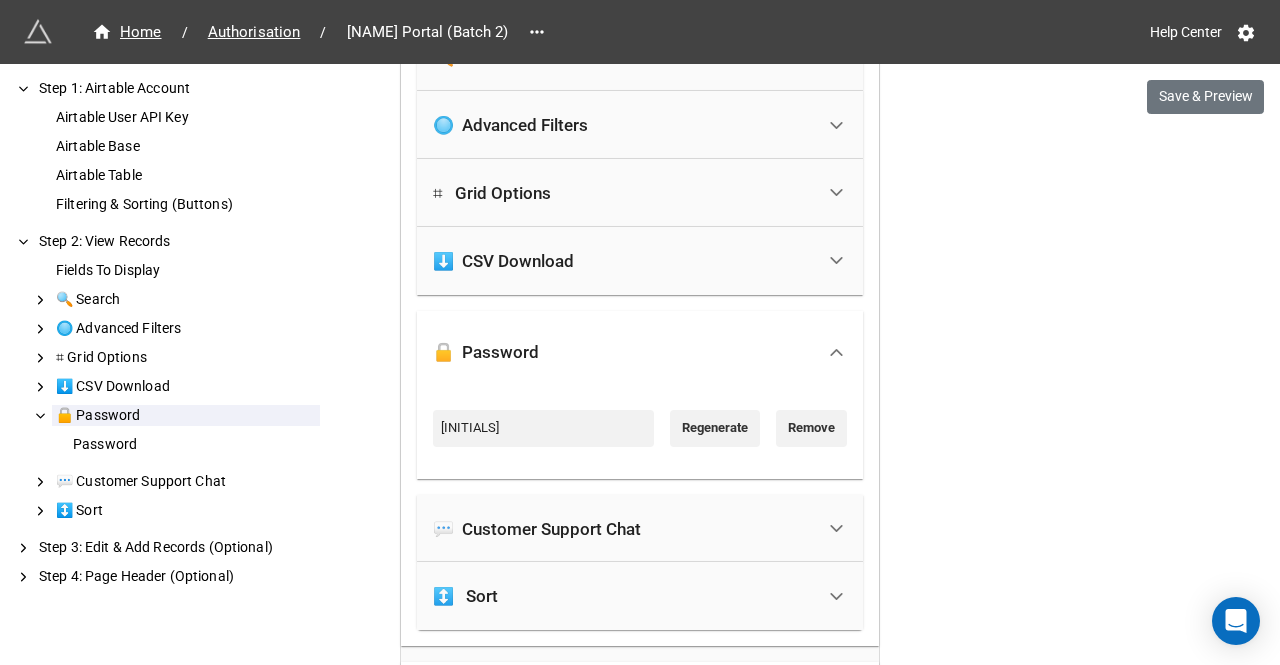 scroll, scrollTop: 1861, scrollLeft: 0, axis: vertical 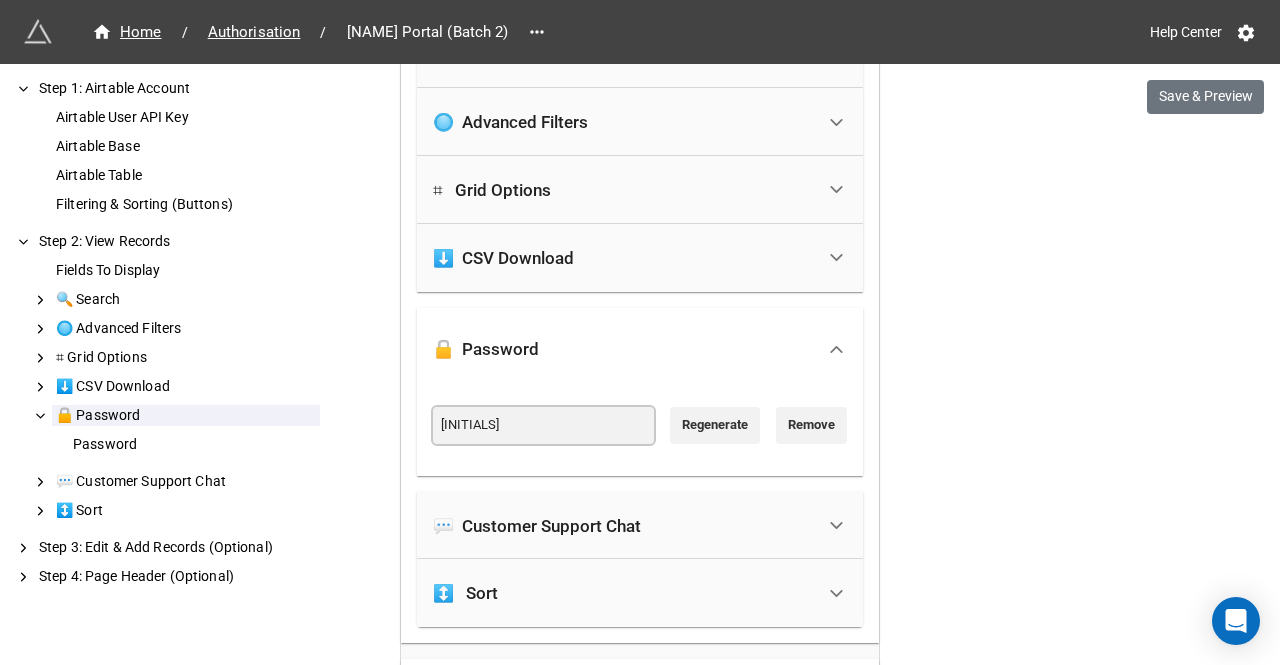 click on "ITrQoP" at bounding box center [543, 425] 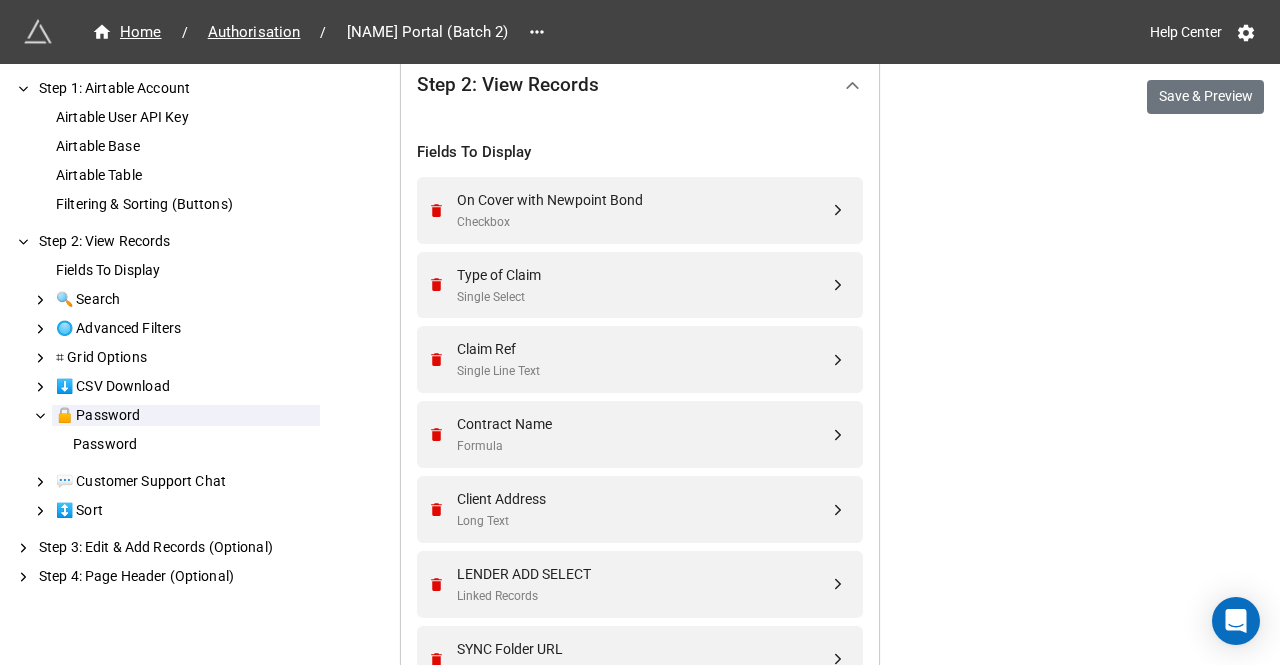scroll, scrollTop: 361, scrollLeft: 0, axis: vertical 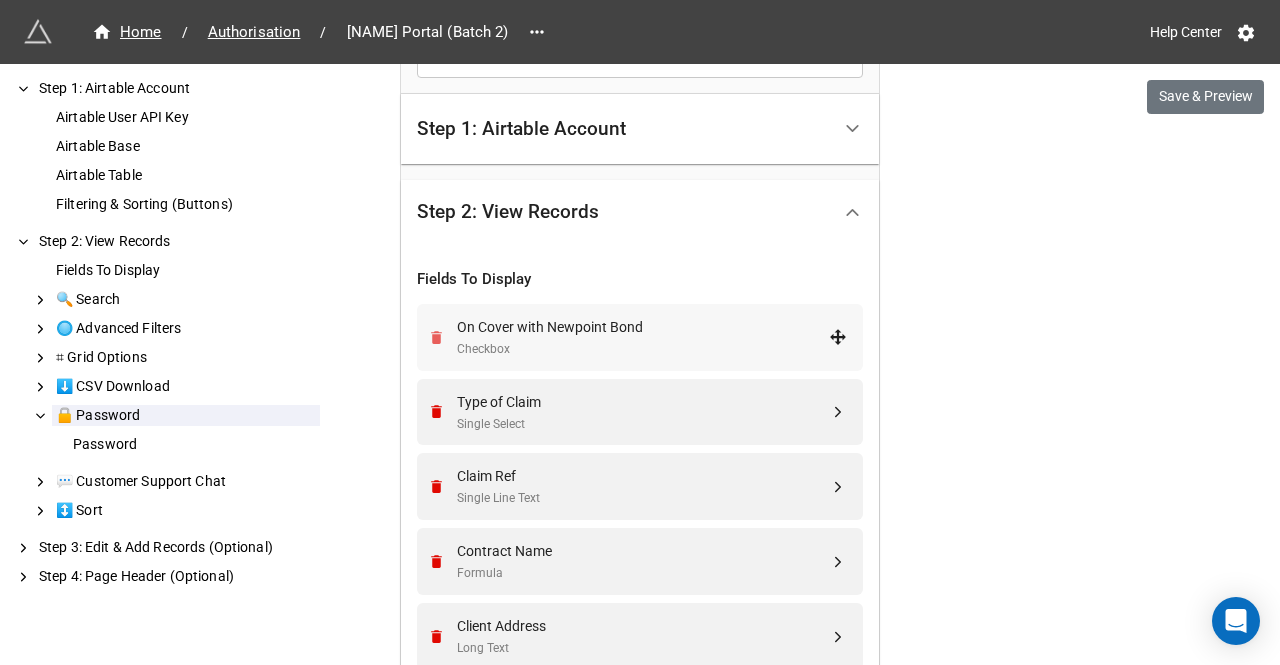 click 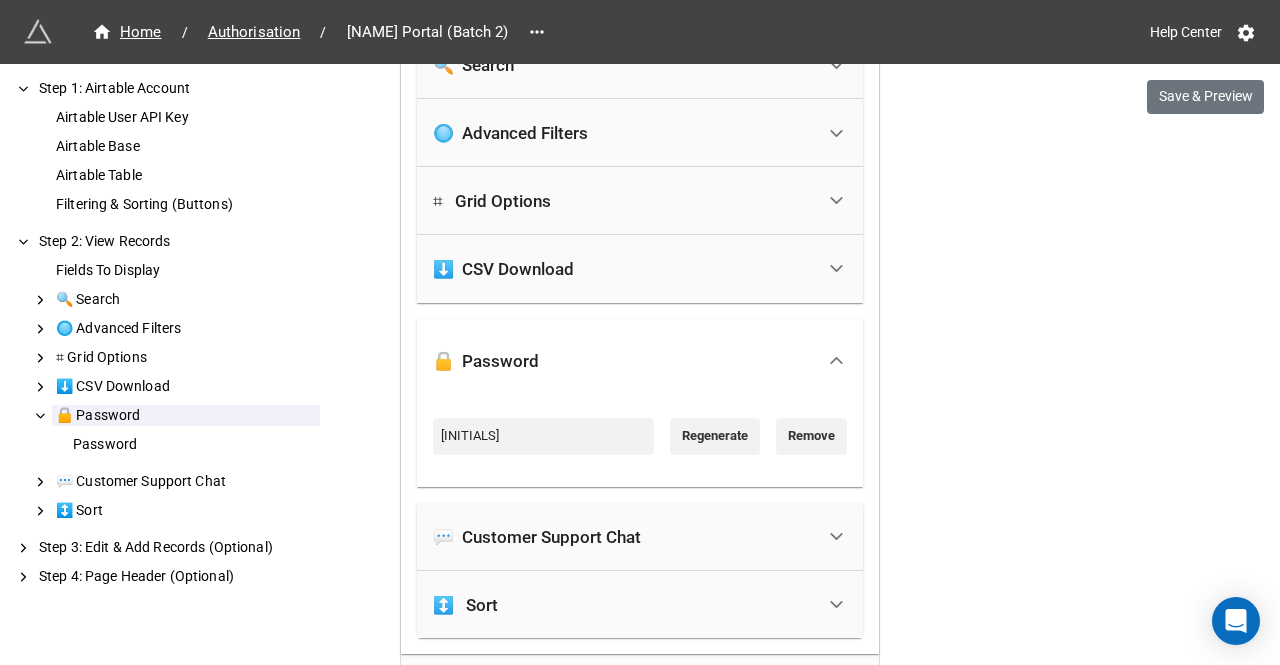 scroll, scrollTop: 2061, scrollLeft: 0, axis: vertical 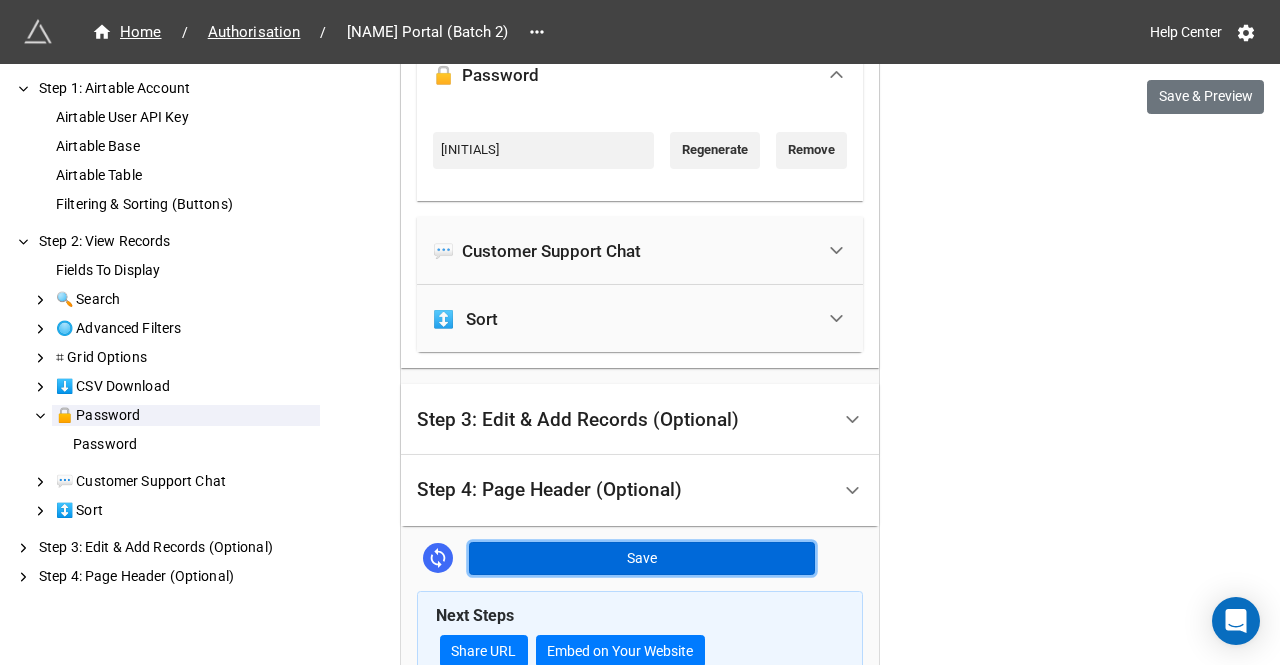 click on "Save" at bounding box center [642, 559] 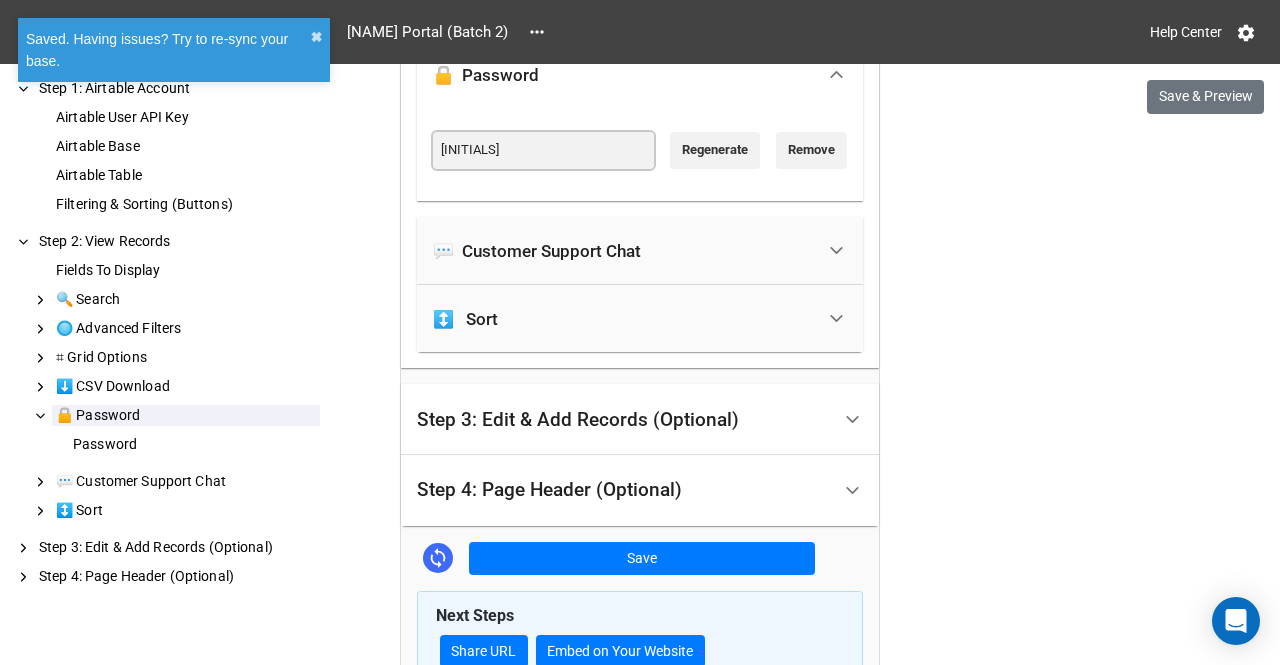 click on "ITrQoP" at bounding box center (543, 150) 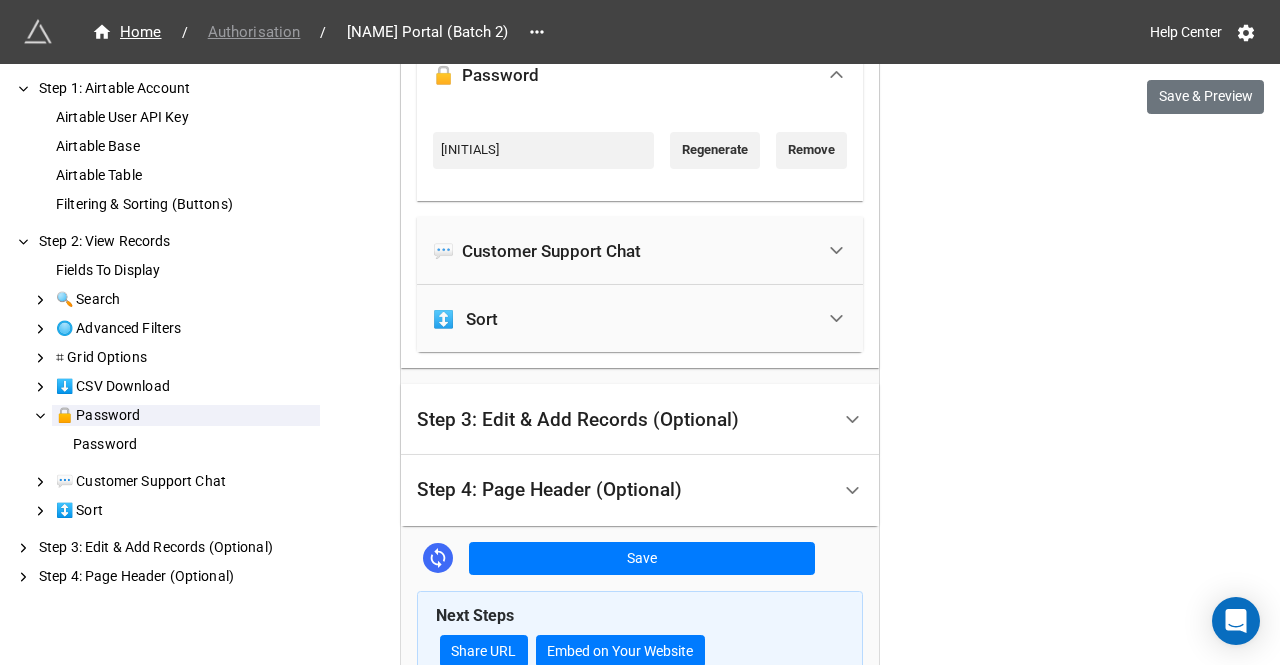 click on "Authorisation" at bounding box center (254, 32) 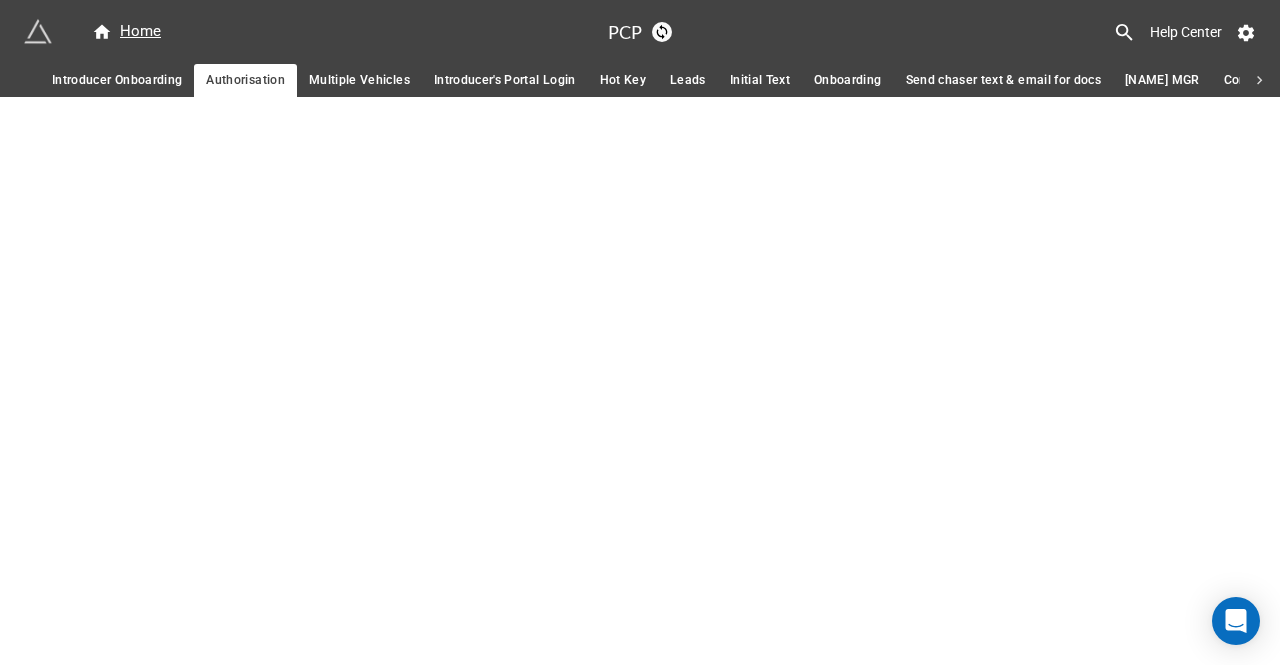 scroll, scrollTop: 0, scrollLeft: 0, axis: both 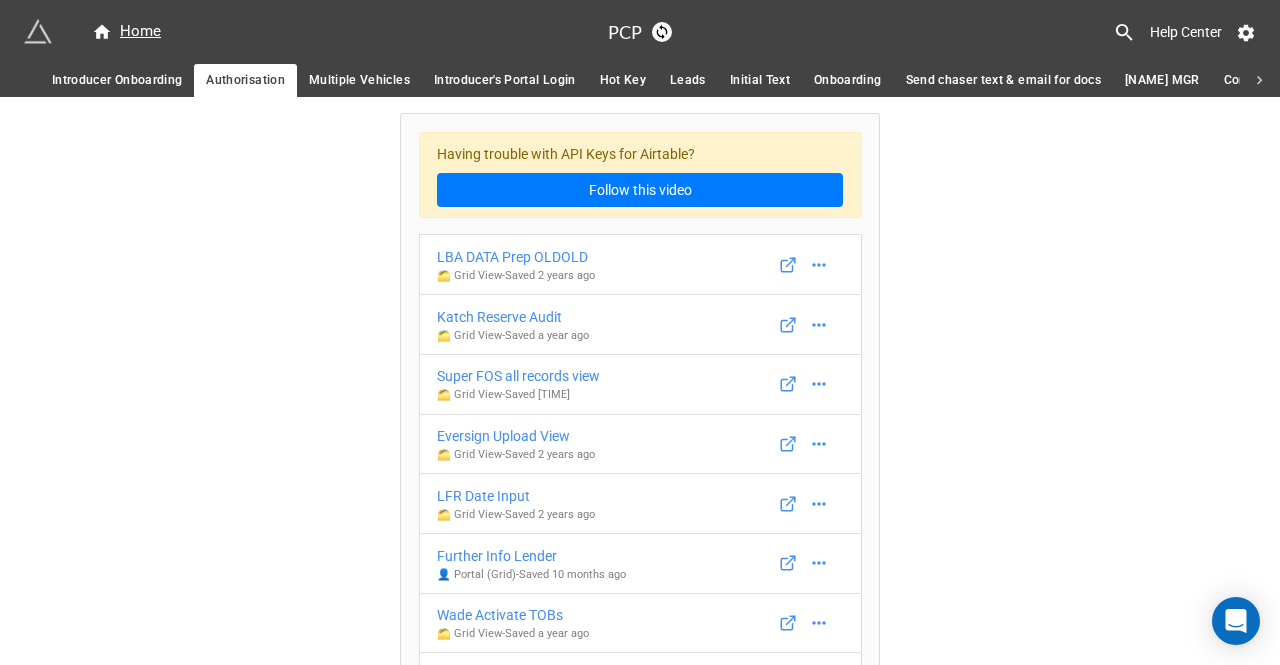 click 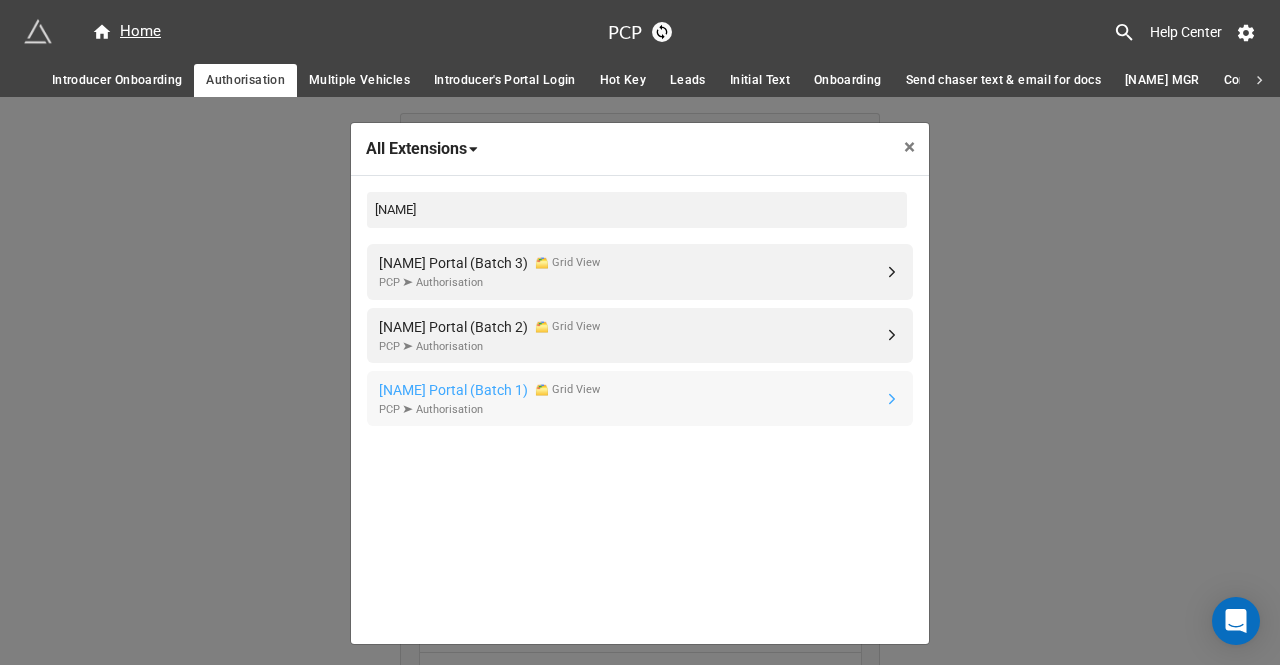 type on "naray" 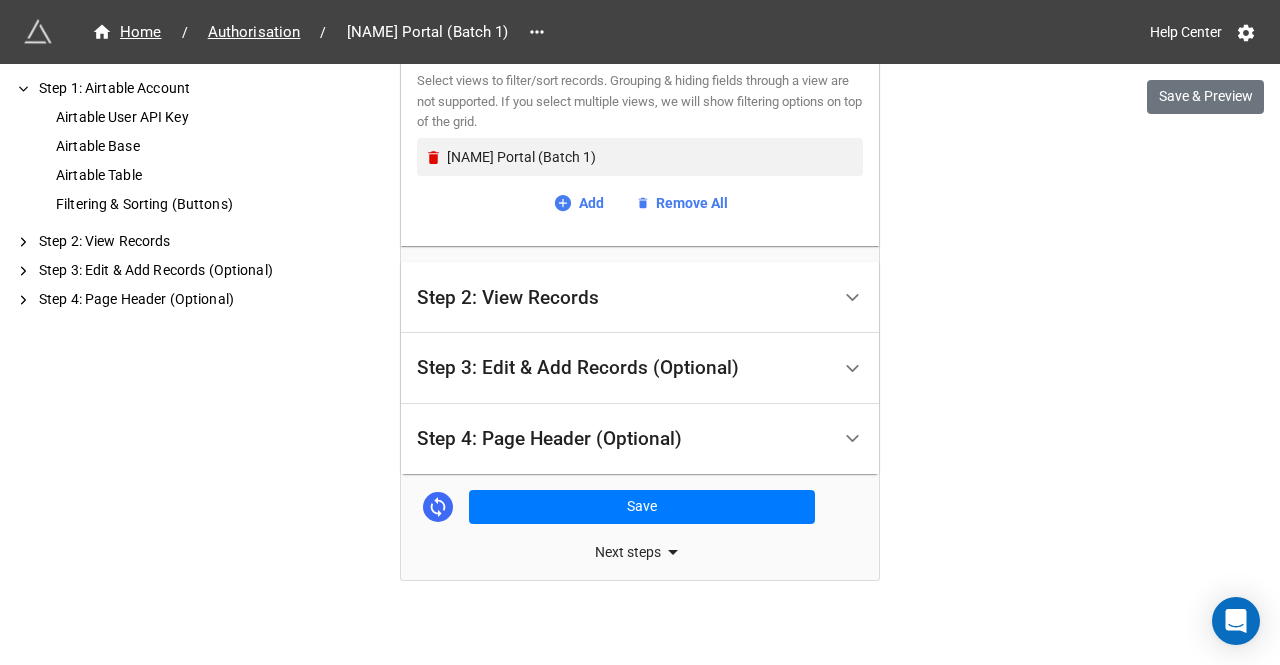 scroll, scrollTop: 838, scrollLeft: 0, axis: vertical 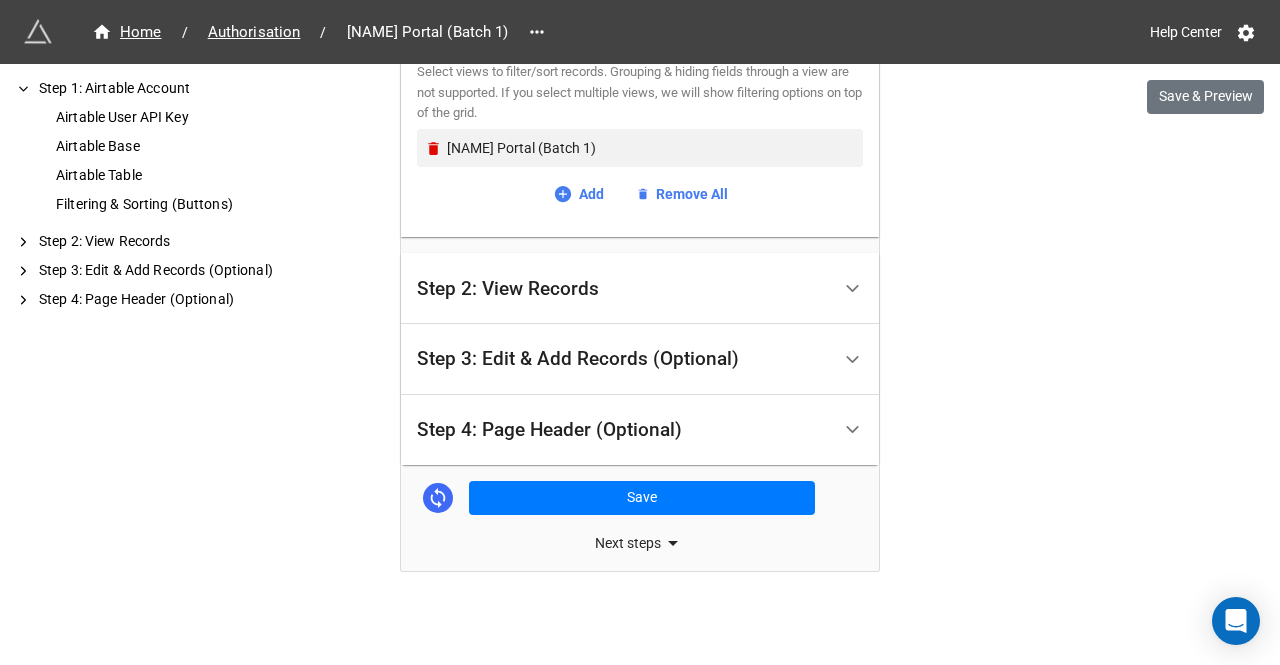click on "Next steps" at bounding box center [640, 543] 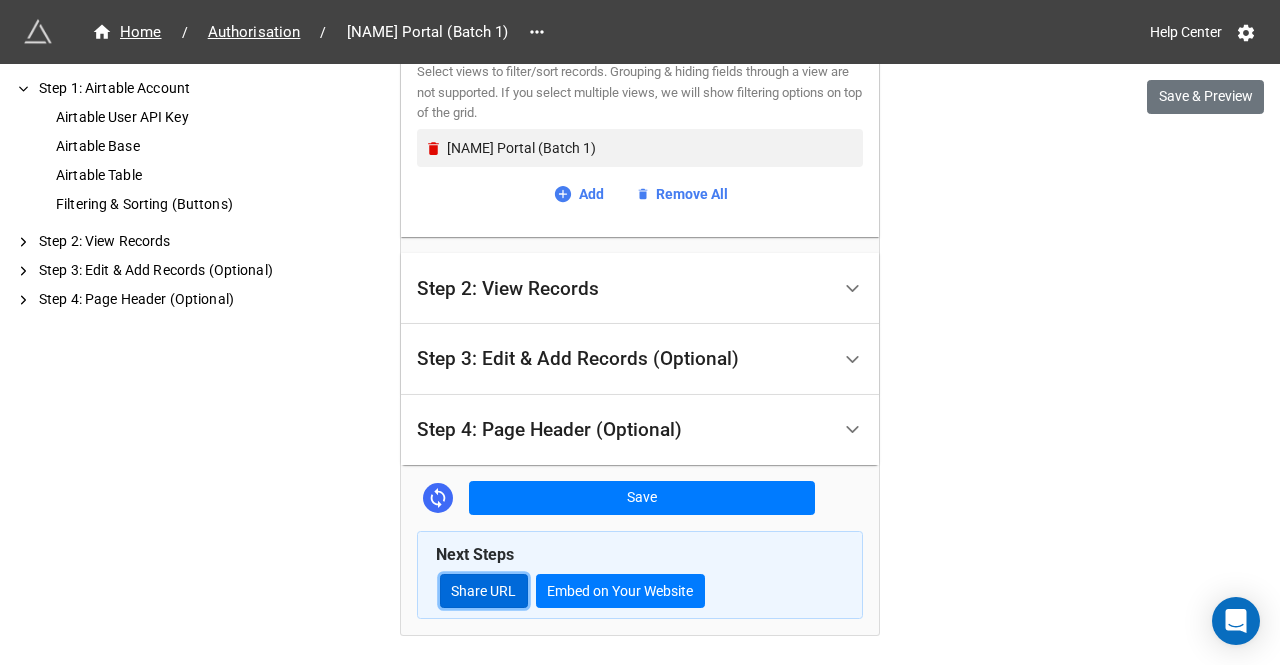 click on "Share URL" at bounding box center (484, 591) 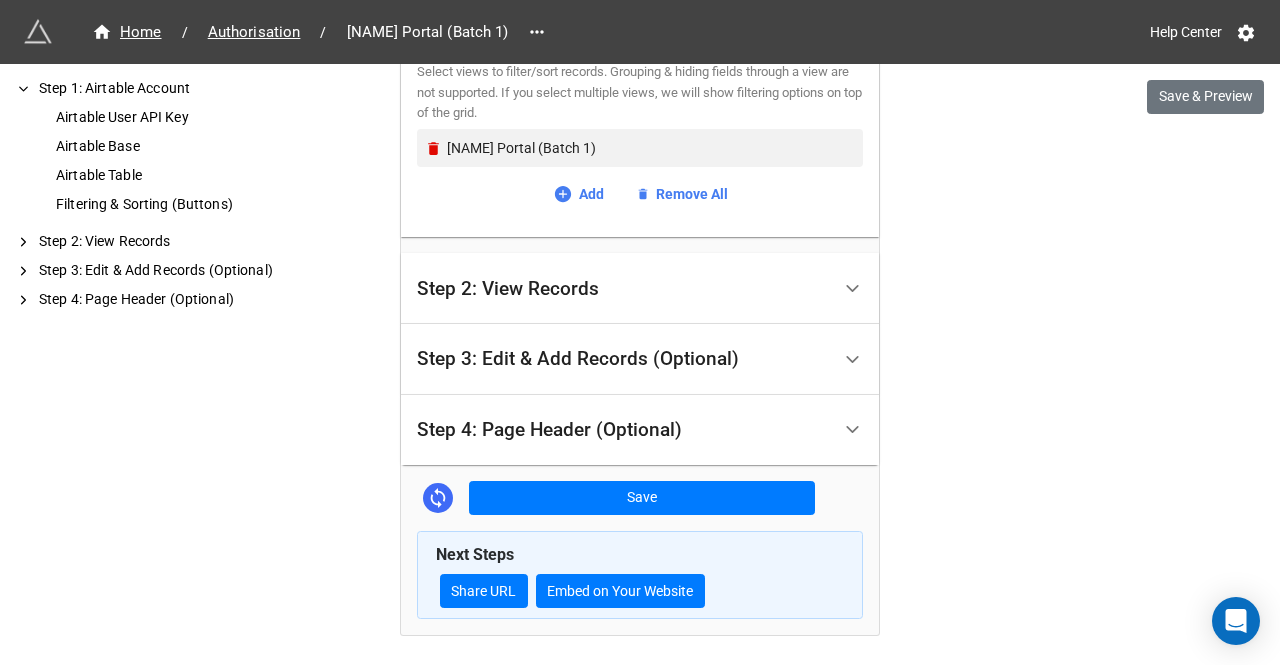 click on "Step 2: View Records" at bounding box center (508, 289) 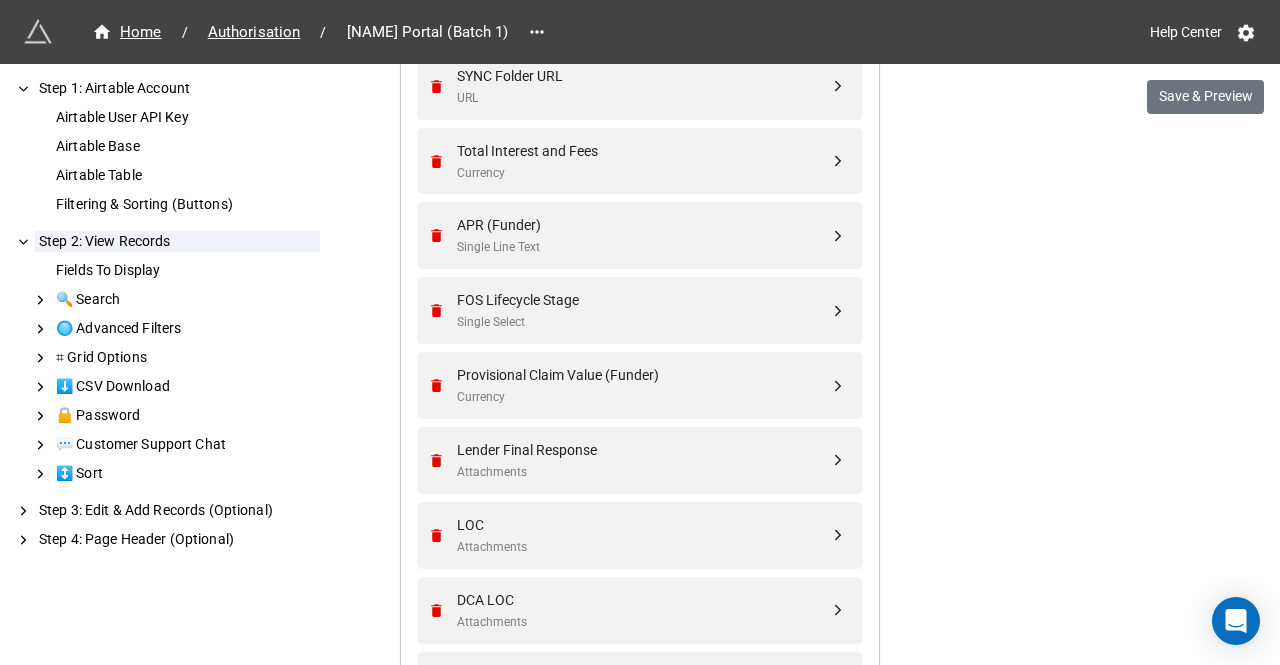 scroll, scrollTop: 1561, scrollLeft: 0, axis: vertical 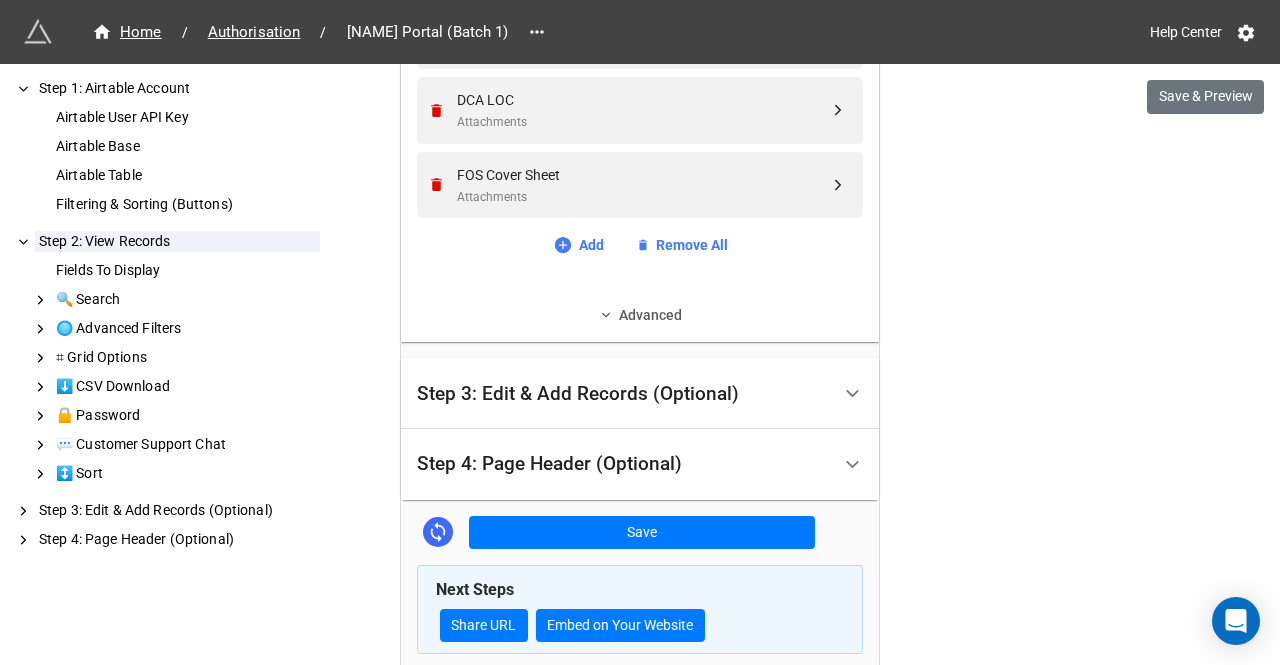 click on "Advanced" at bounding box center [640, 315] 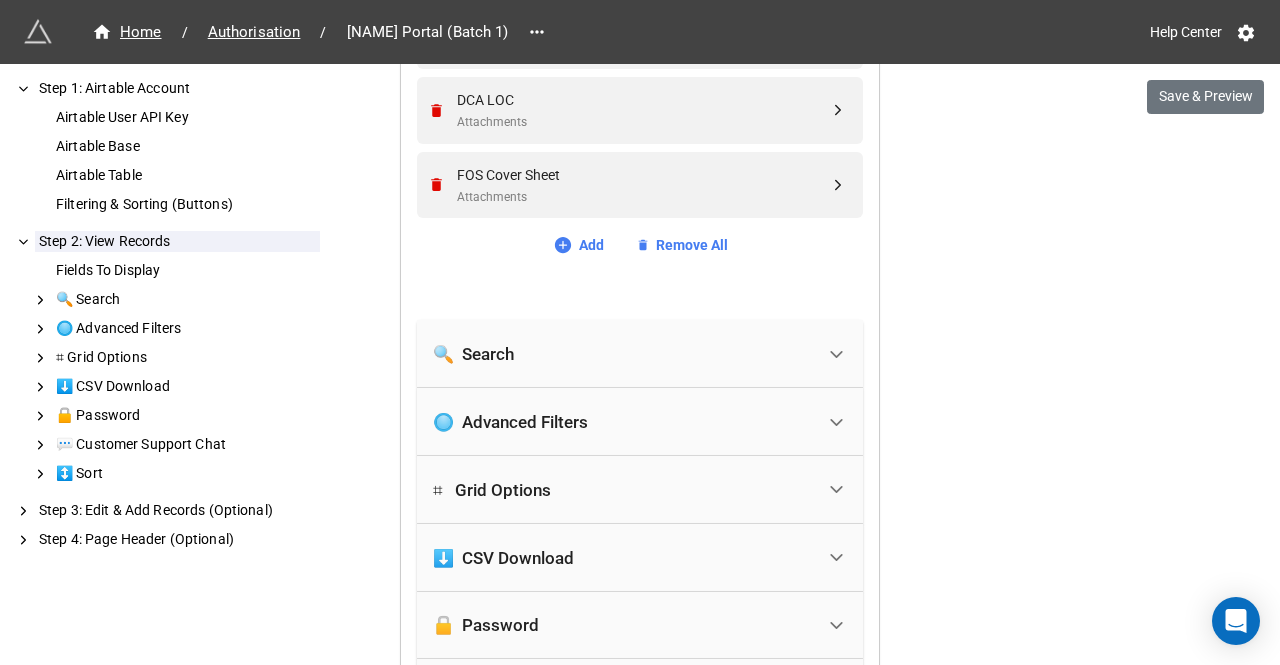 click on "🔒  Password" at bounding box center (623, 626) 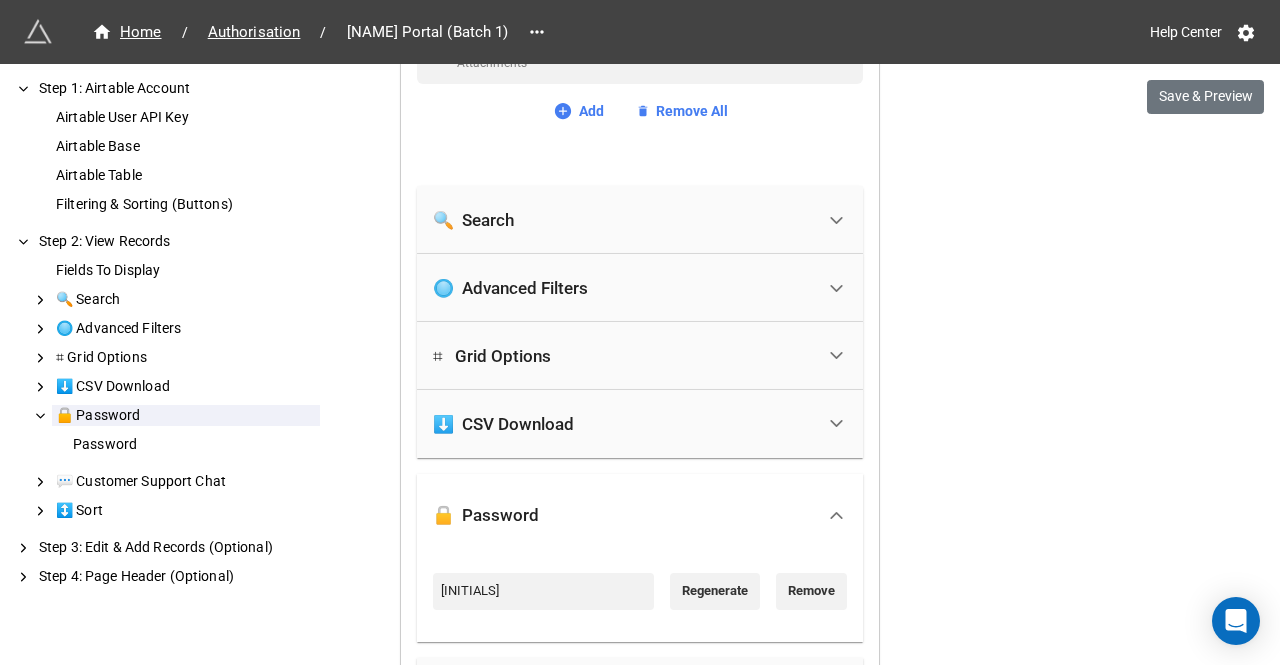 scroll, scrollTop: 1961, scrollLeft: 0, axis: vertical 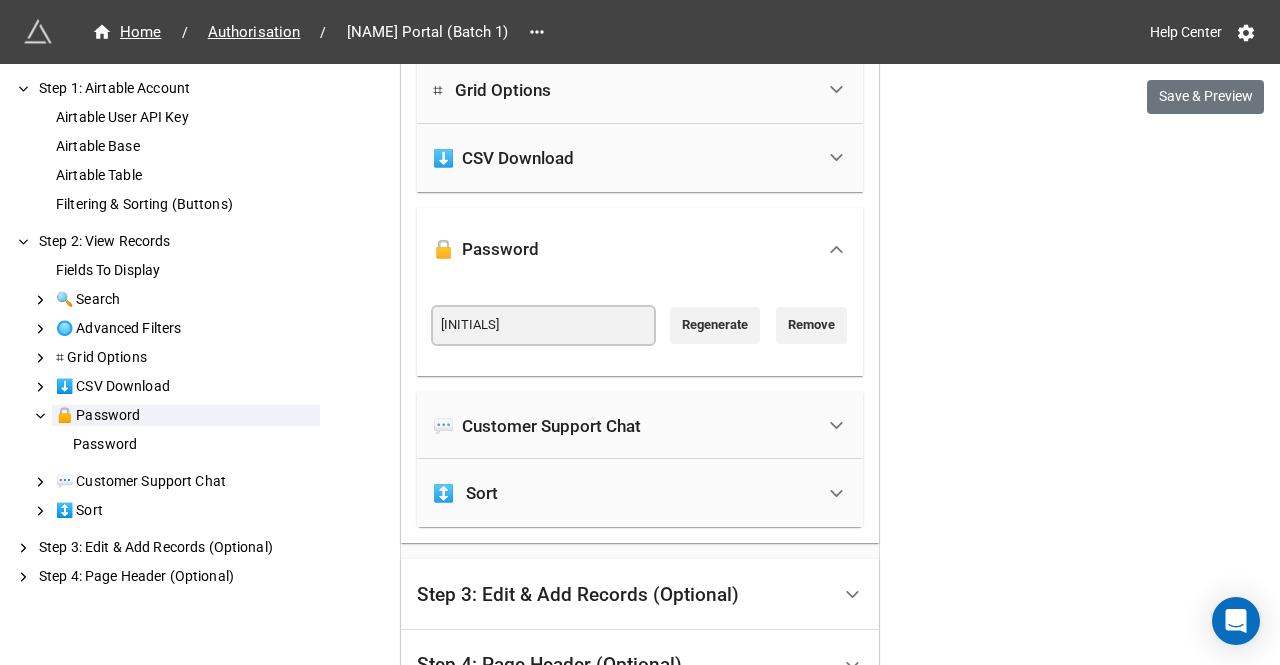 click on "ITrQoP" at bounding box center [543, 325] 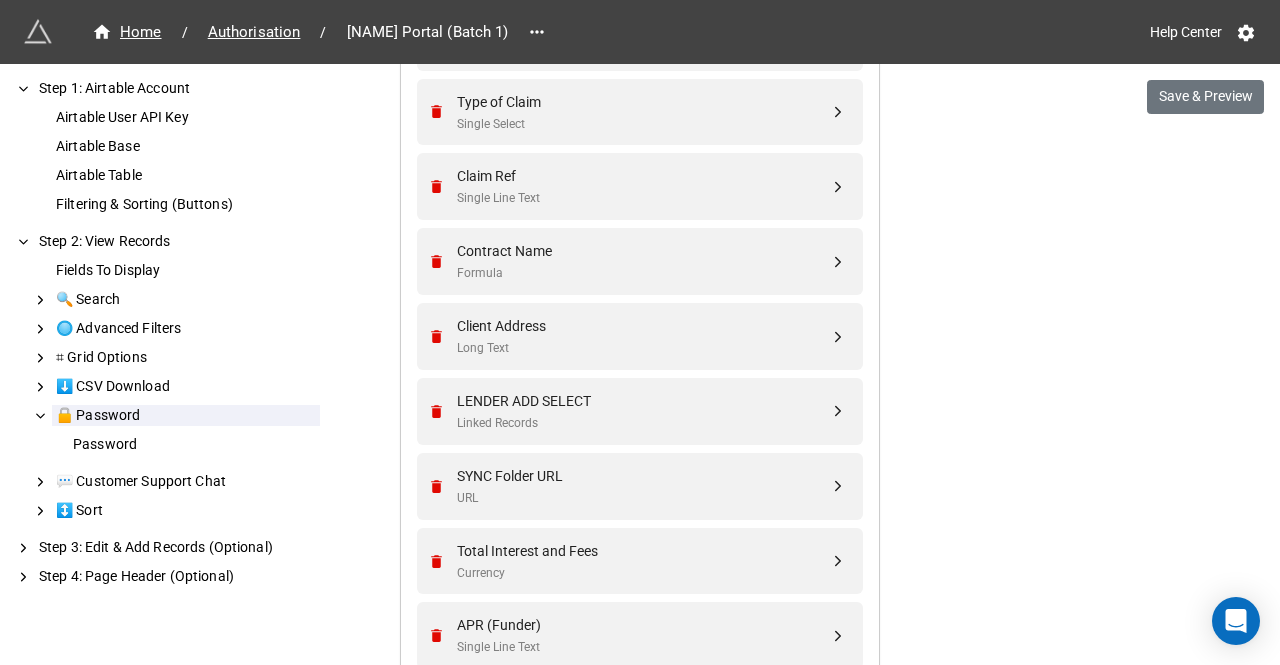 scroll, scrollTop: 361, scrollLeft: 0, axis: vertical 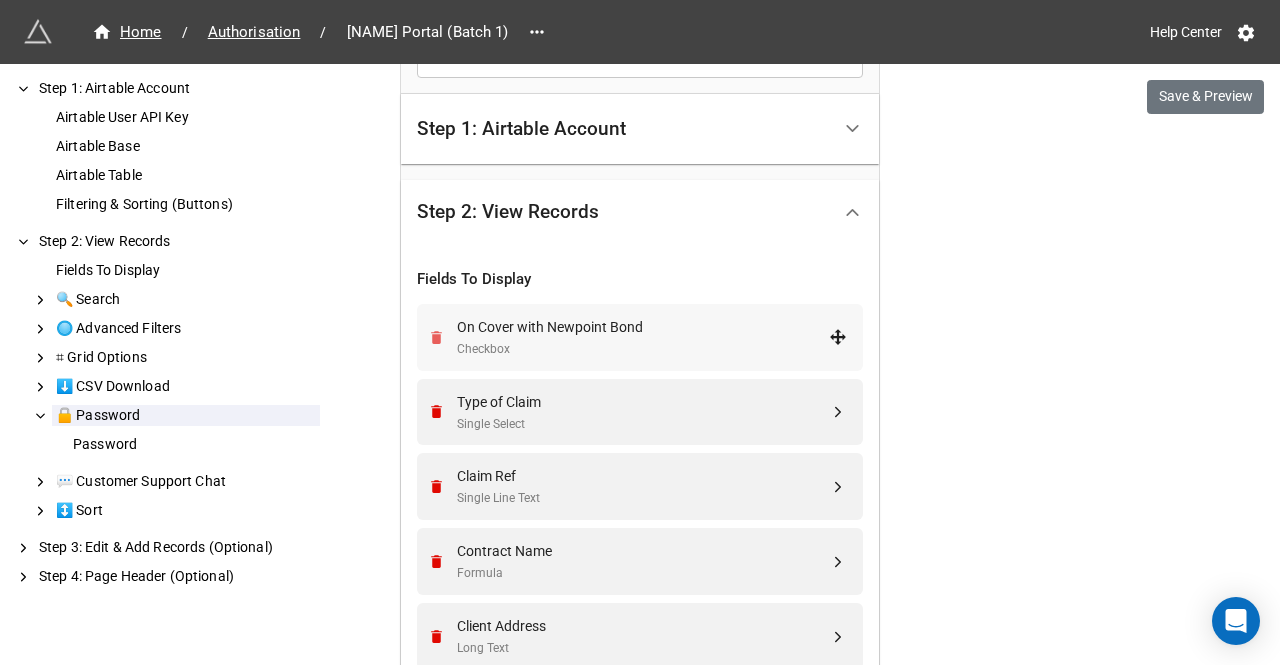 click 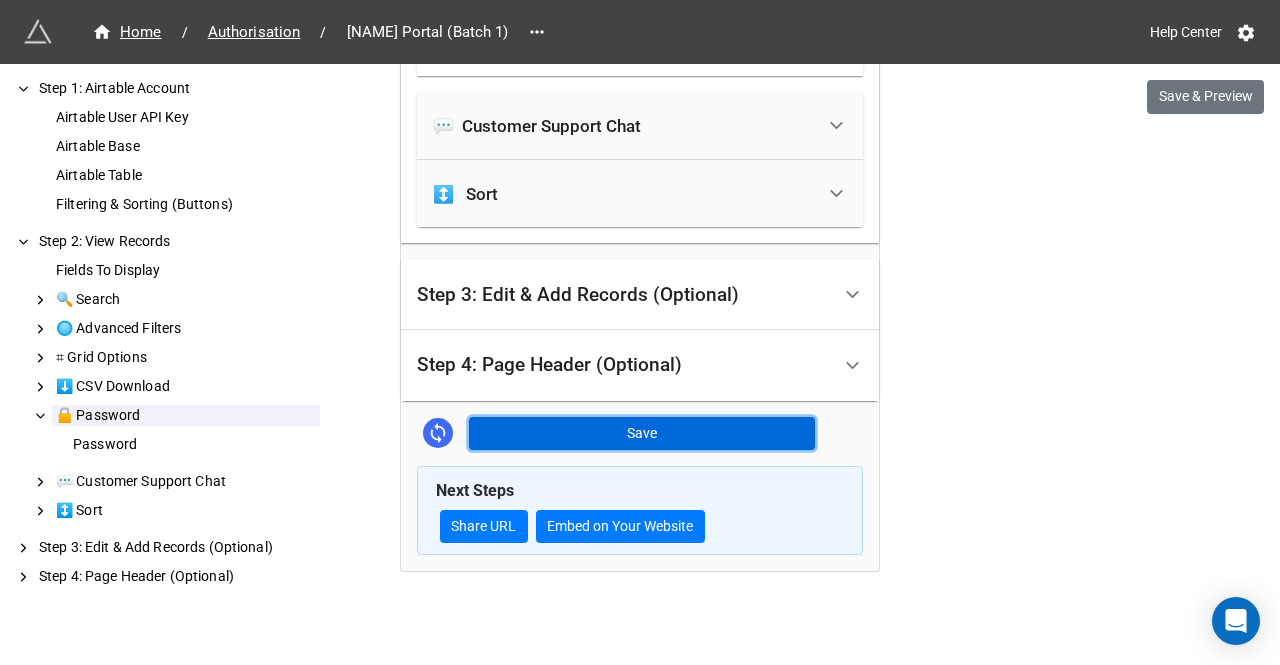 click on "Save" at bounding box center (642, 434) 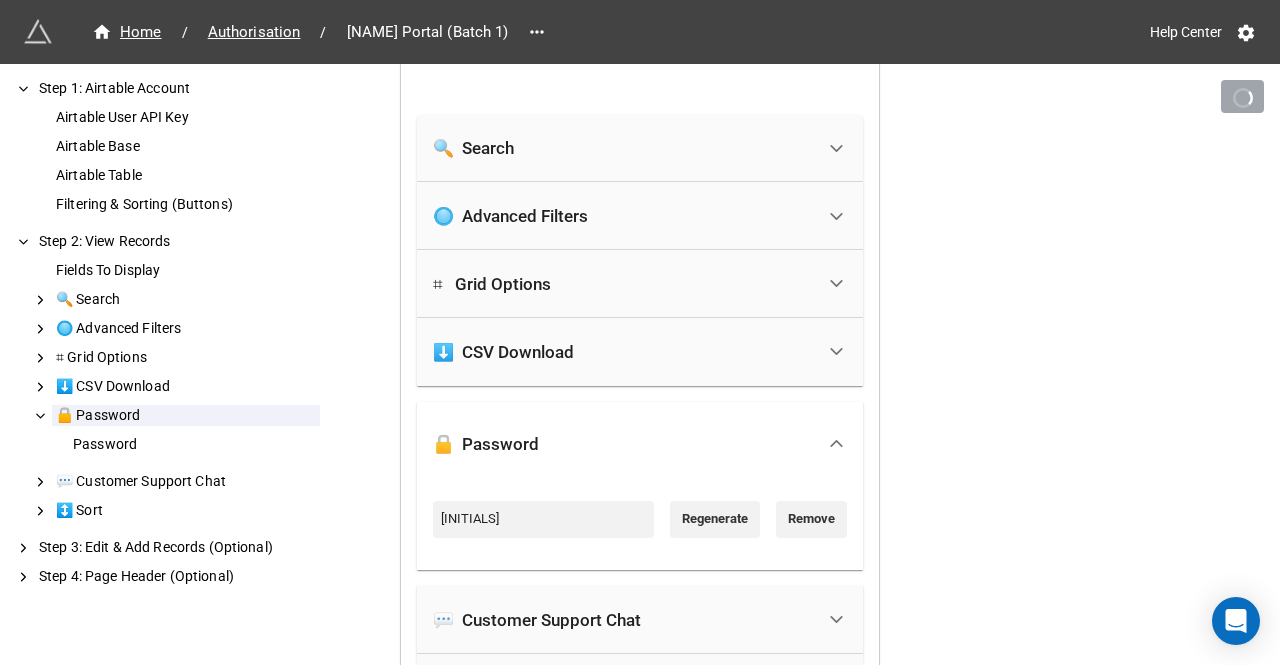 scroll, scrollTop: 1584, scrollLeft: 0, axis: vertical 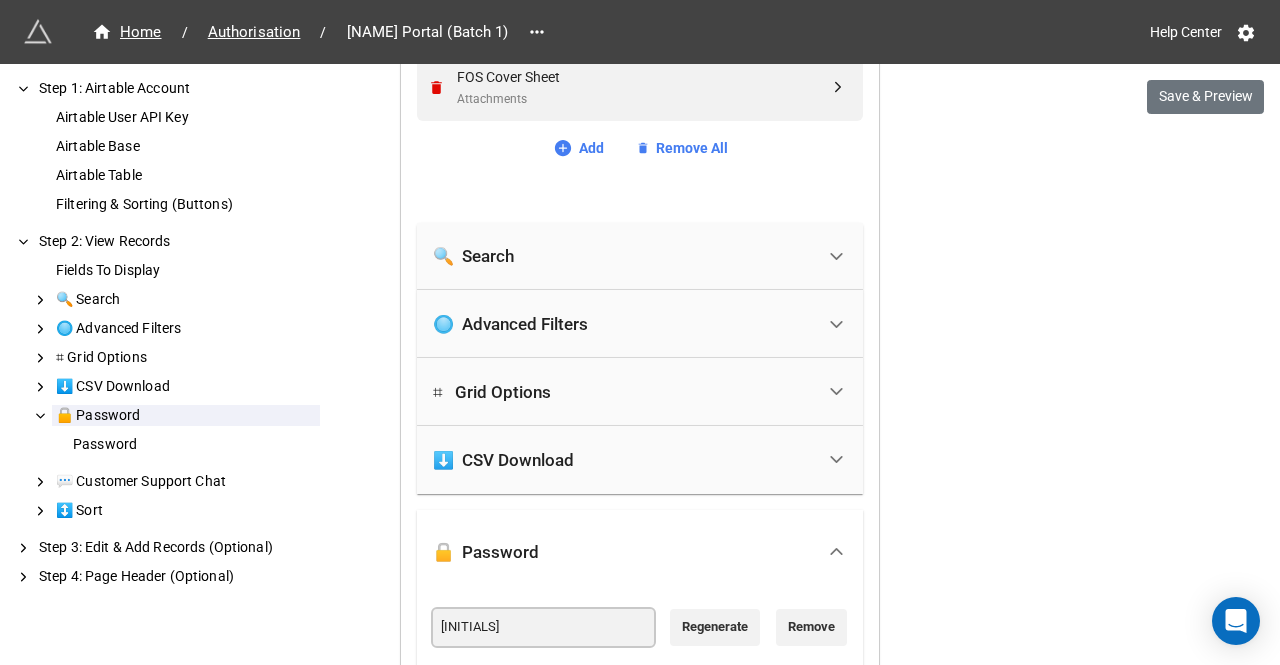 click on "ITrQoP" at bounding box center [543, 627] 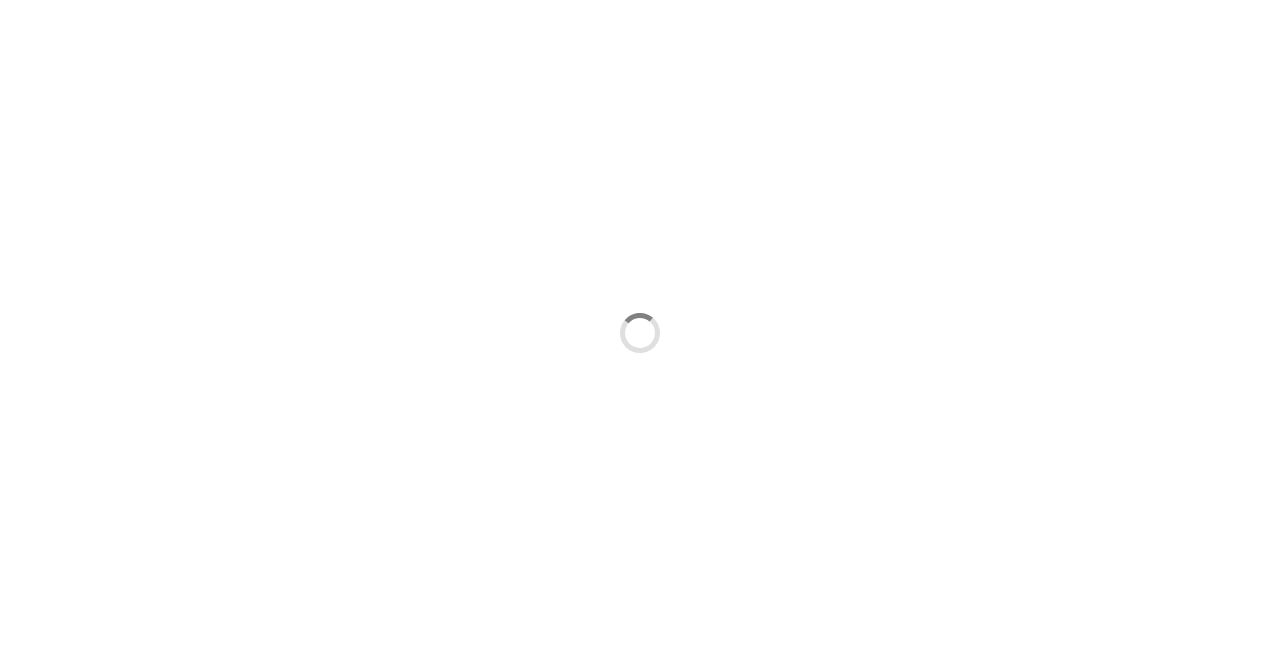 scroll, scrollTop: 0, scrollLeft: 0, axis: both 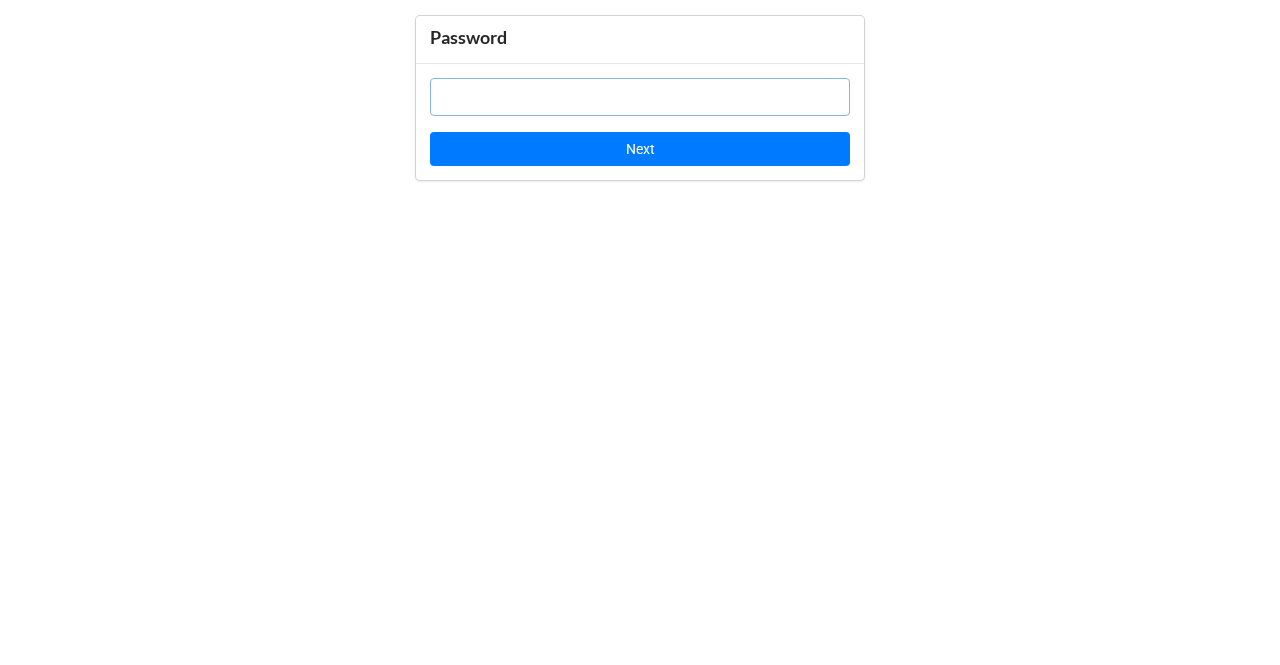 click at bounding box center (640, 97) 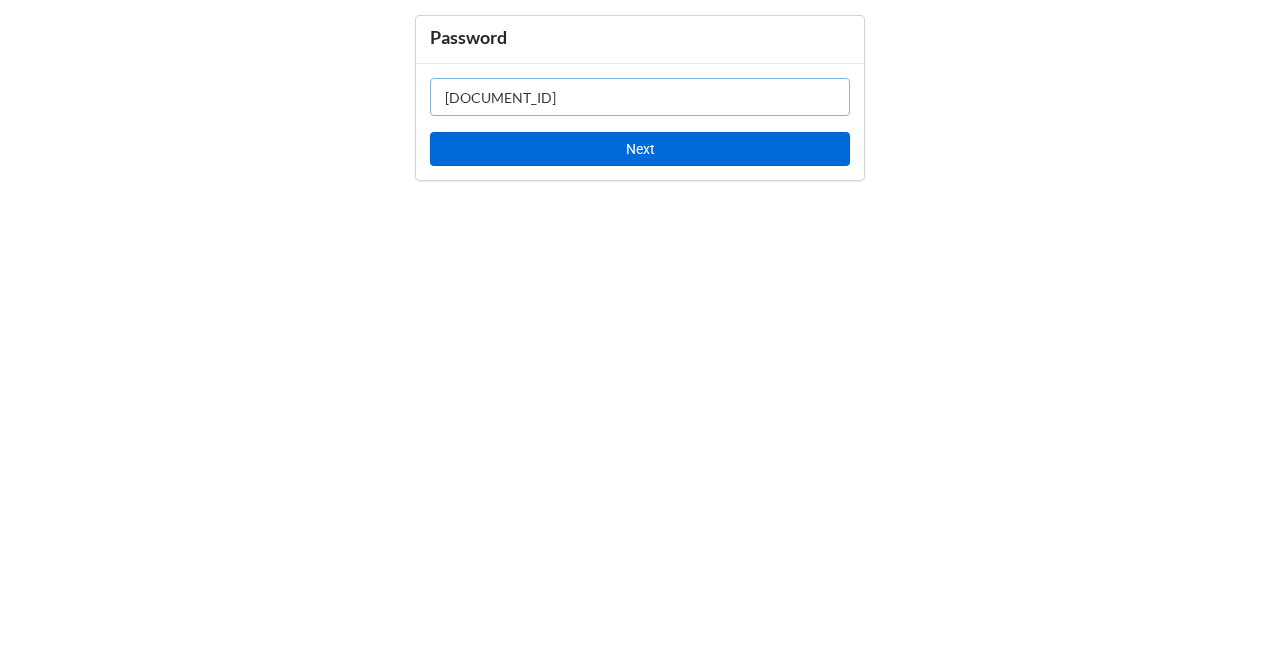 type on "ITrQoP" 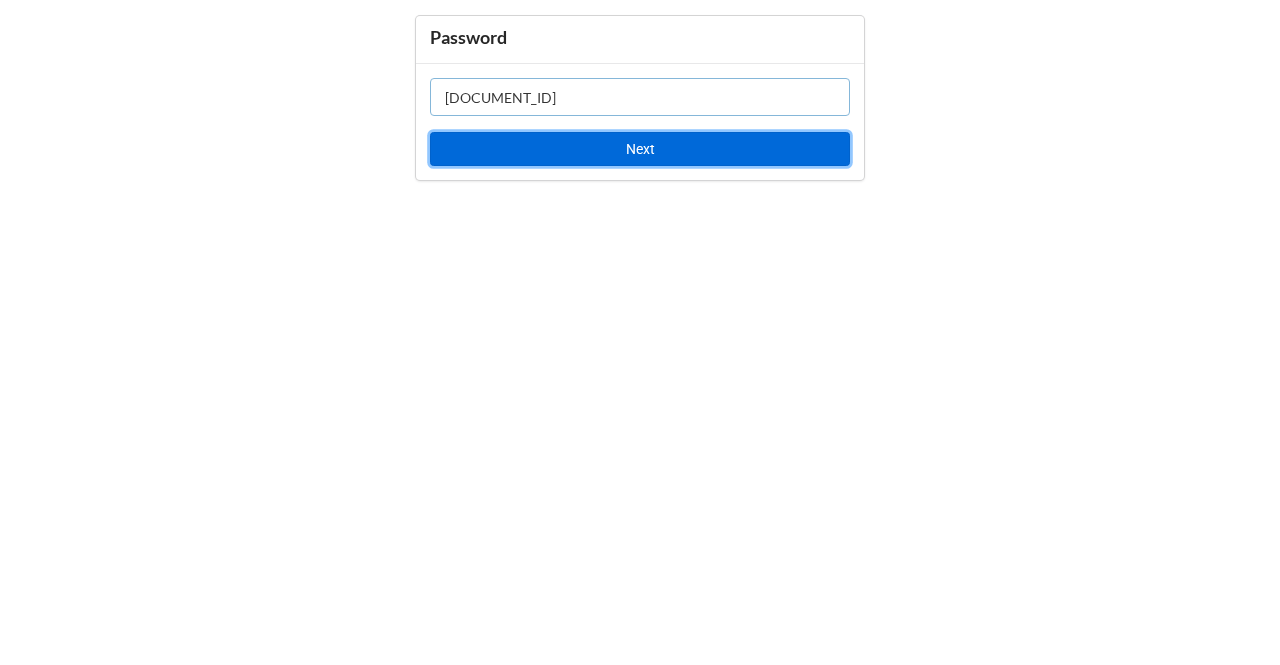 click on "Next" at bounding box center (640, 149) 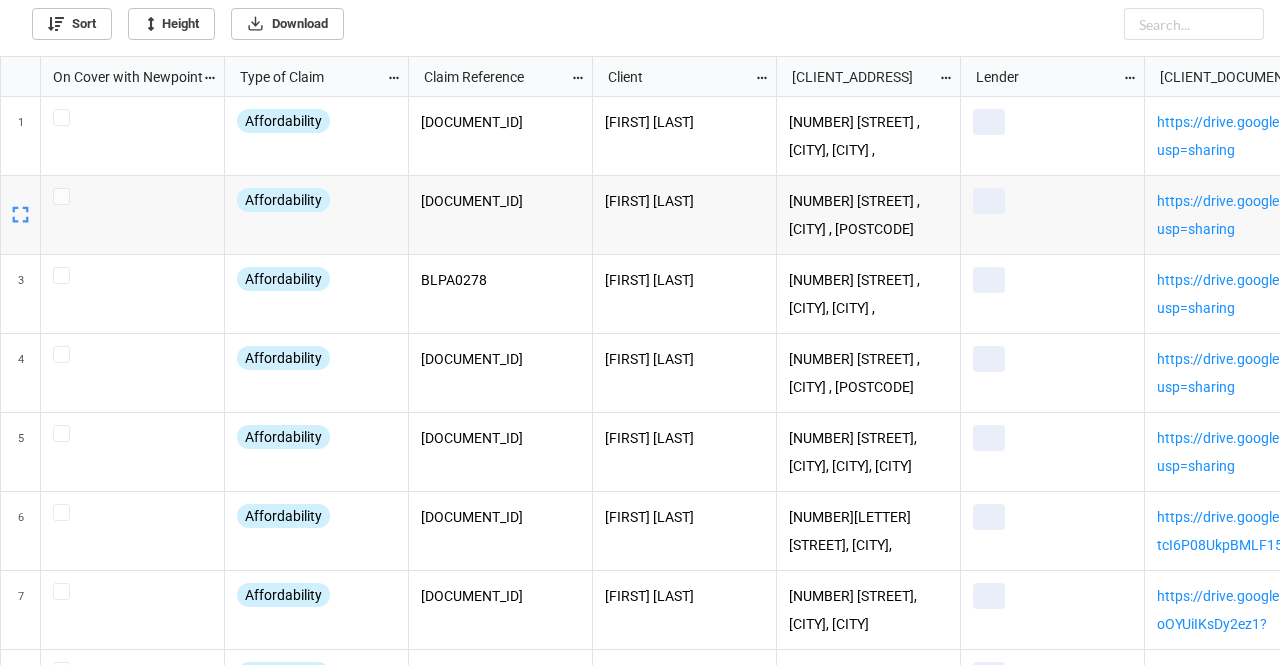 scroll, scrollTop: 11, scrollLeft: 11, axis: both 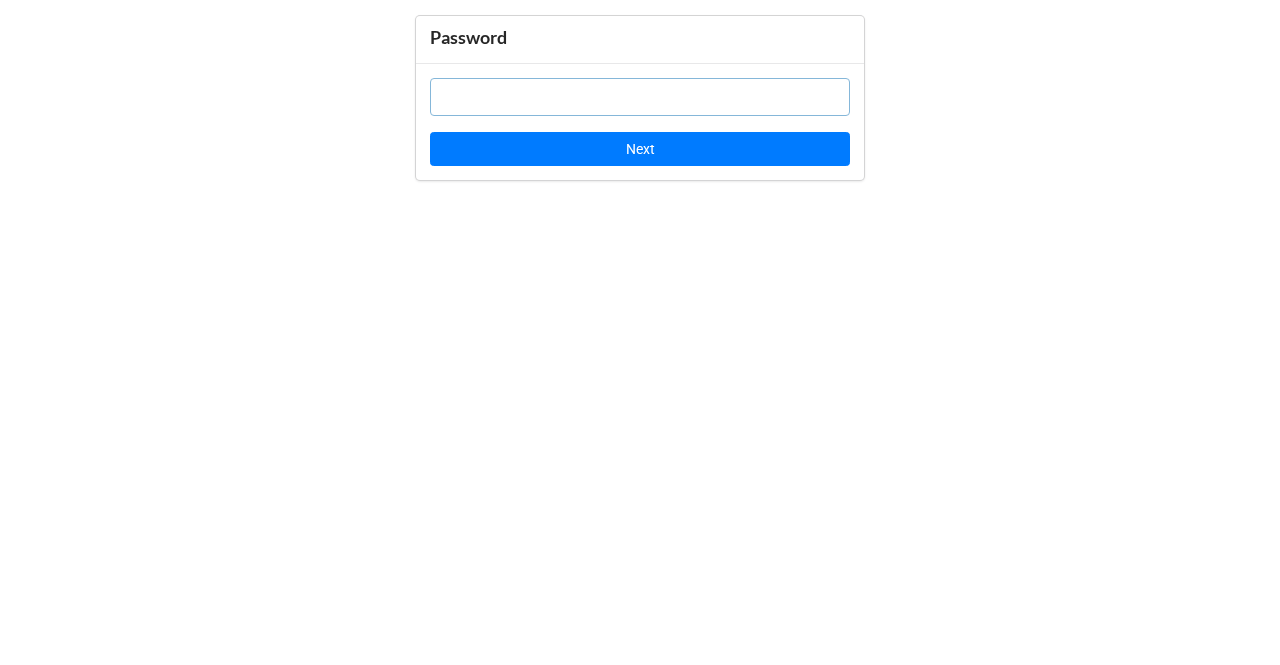 click at bounding box center [640, 97] 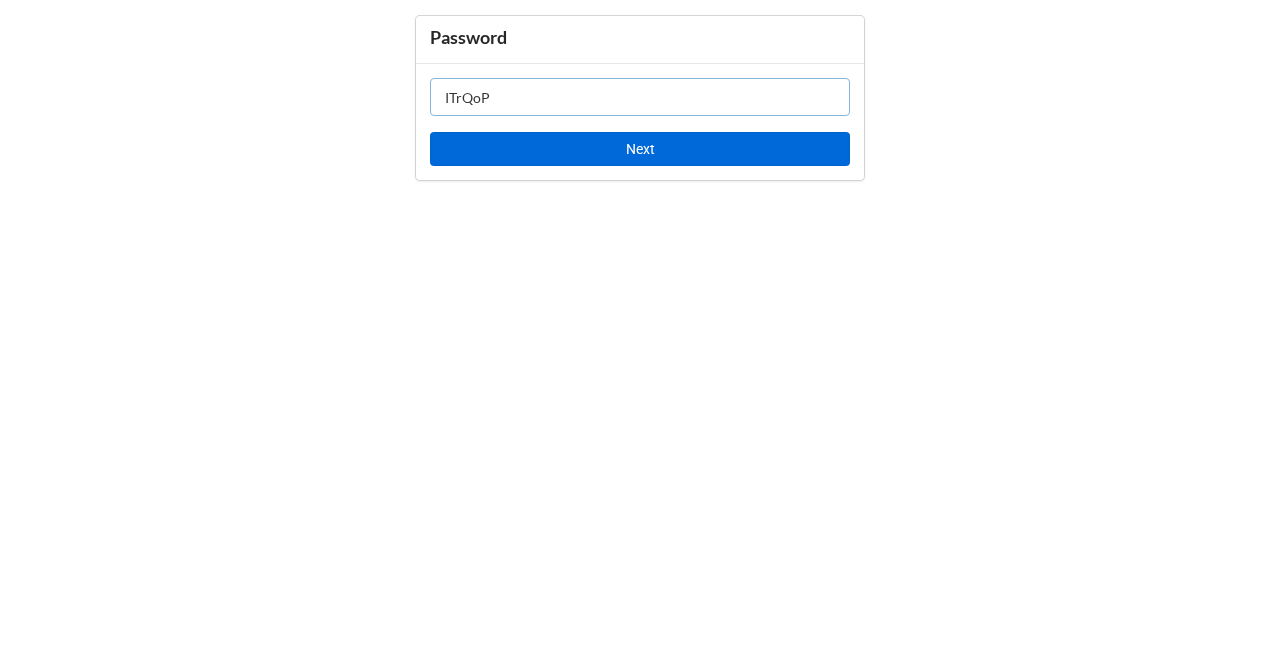 type on "ITrQoP" 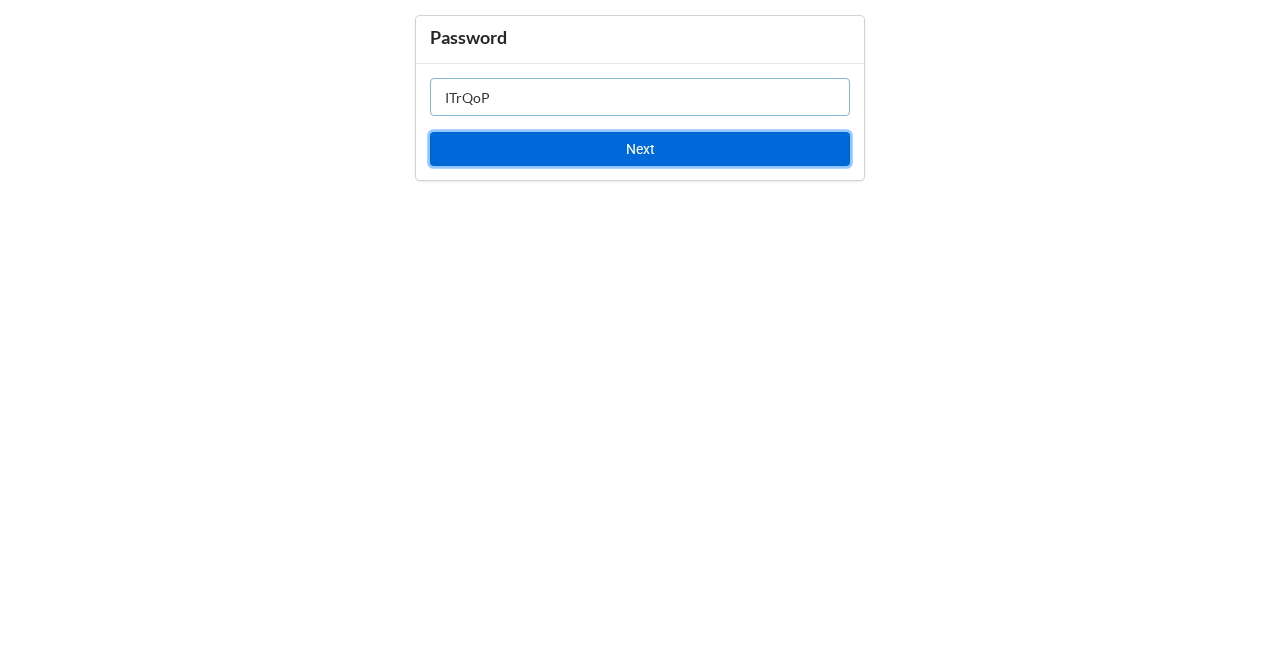 click on "Next" at bounding box center (640, 149) 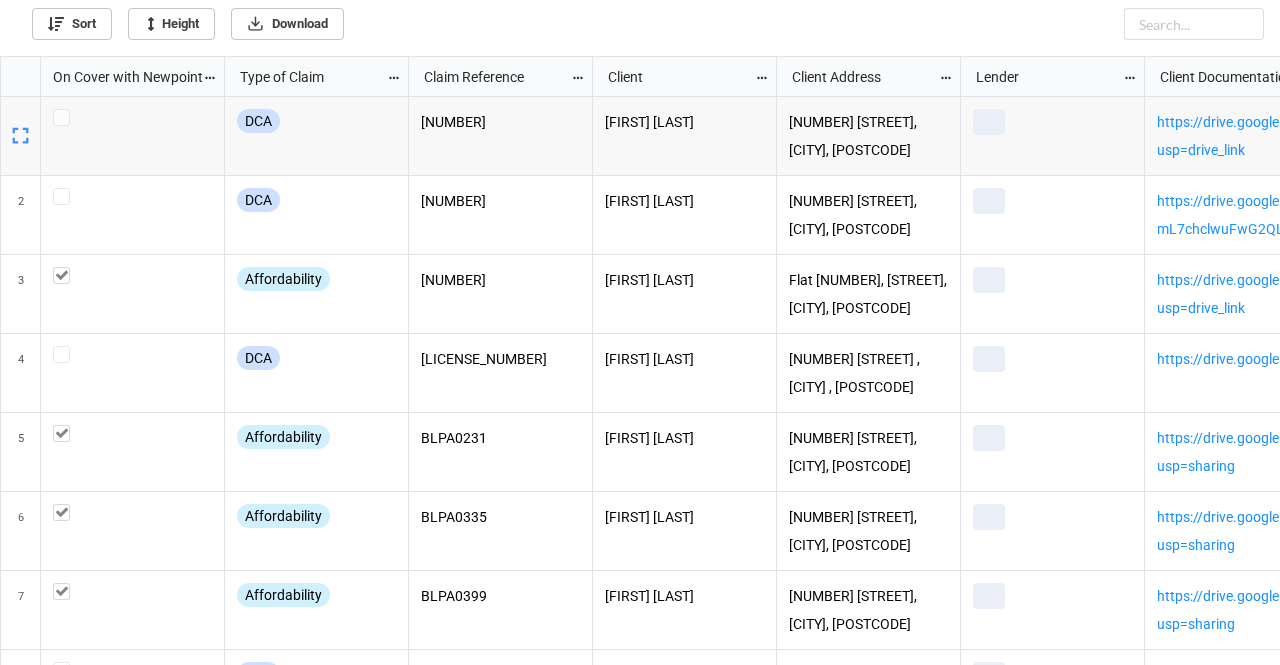 scroll, scrollTop: 11, scrollLeft: 11, axis: both 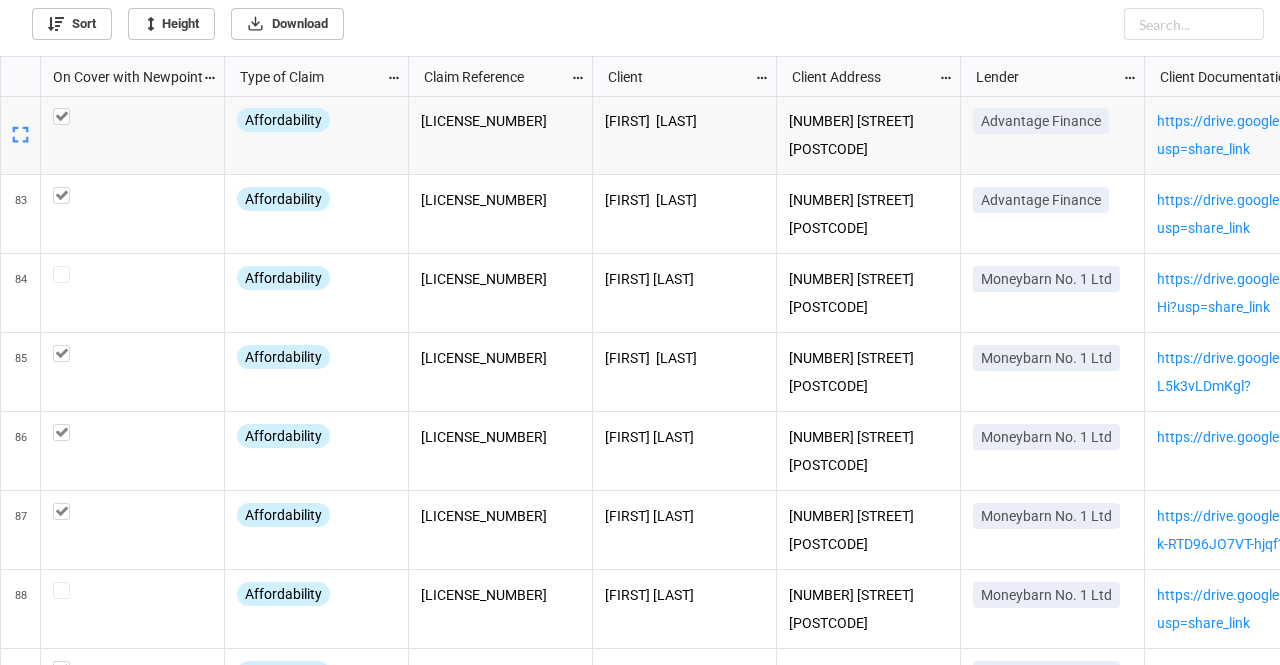 click on "Sort Height Download" at bounding box center [640, 20] 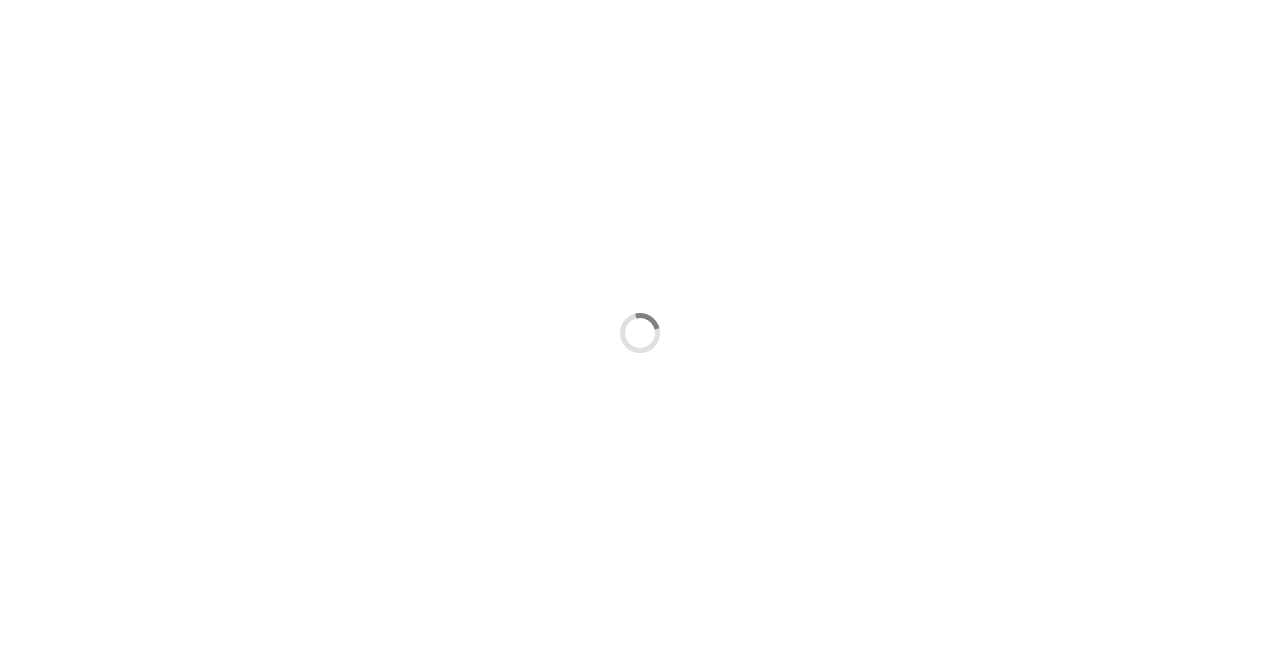 scroll, scrollTop: 0, scrollLeft: 0, axis: both 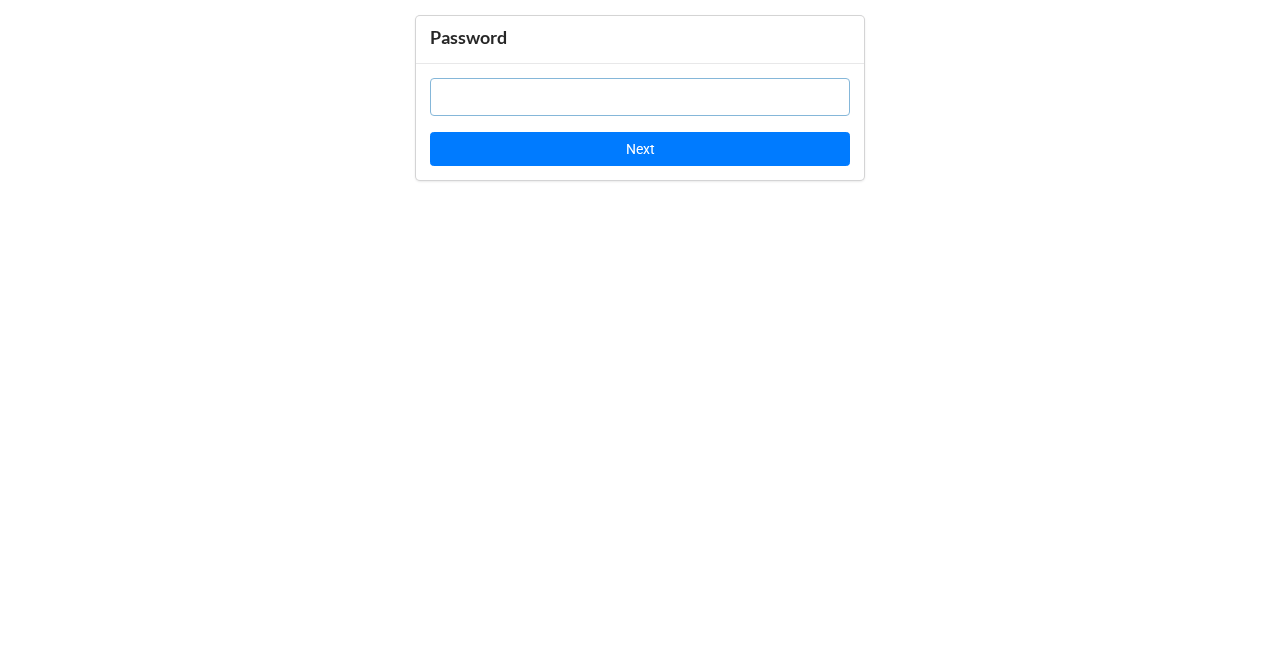 click at bounding box center (640, 97) 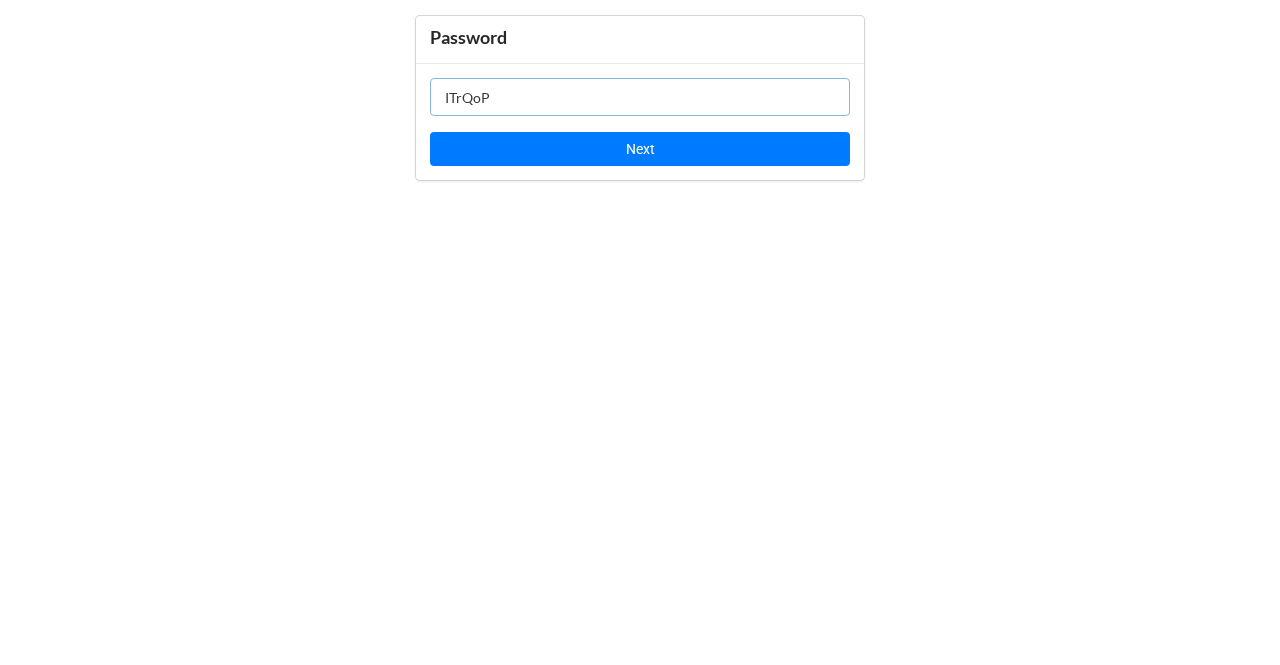 type on "ITrQoP" 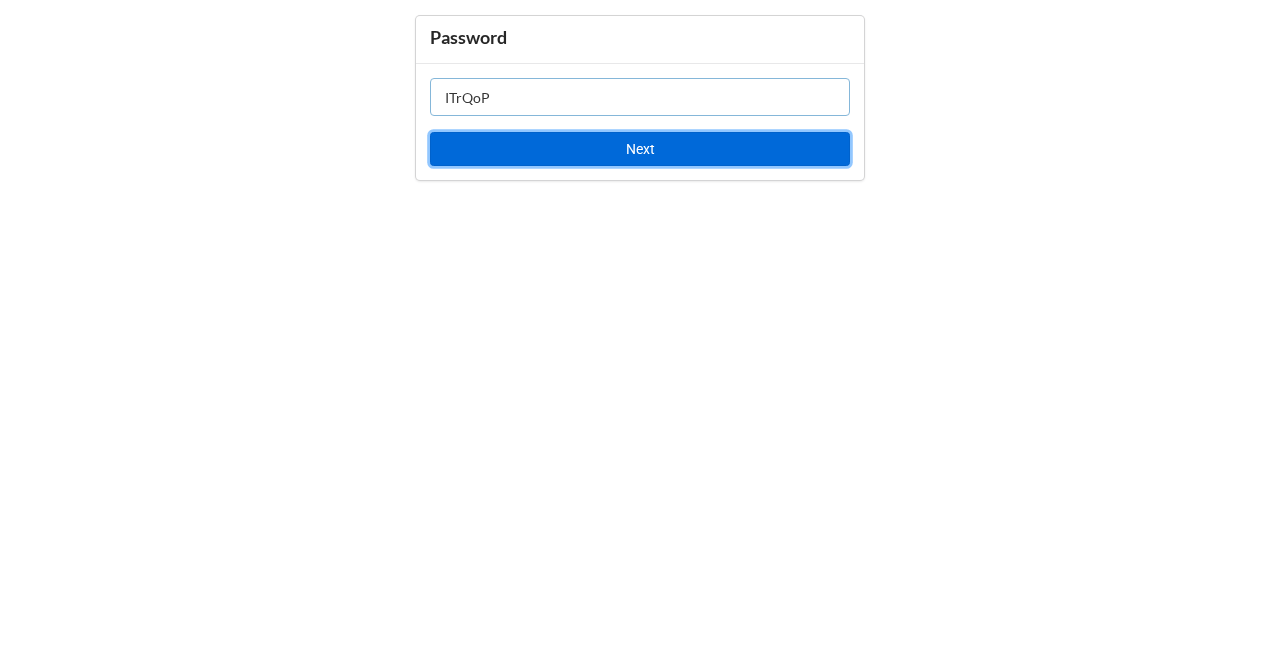 click on "Next" at bounding box center (640, 149) 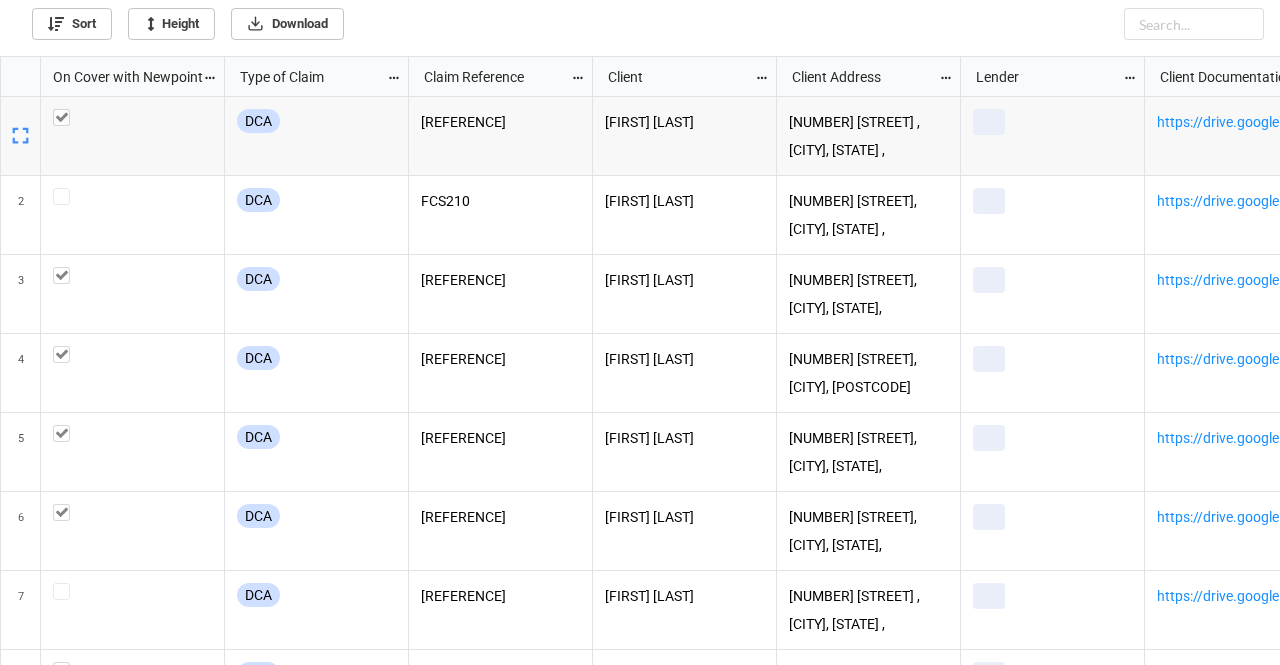 scroll, scrollTop: 11, scrollLeft: 11, axis: both 